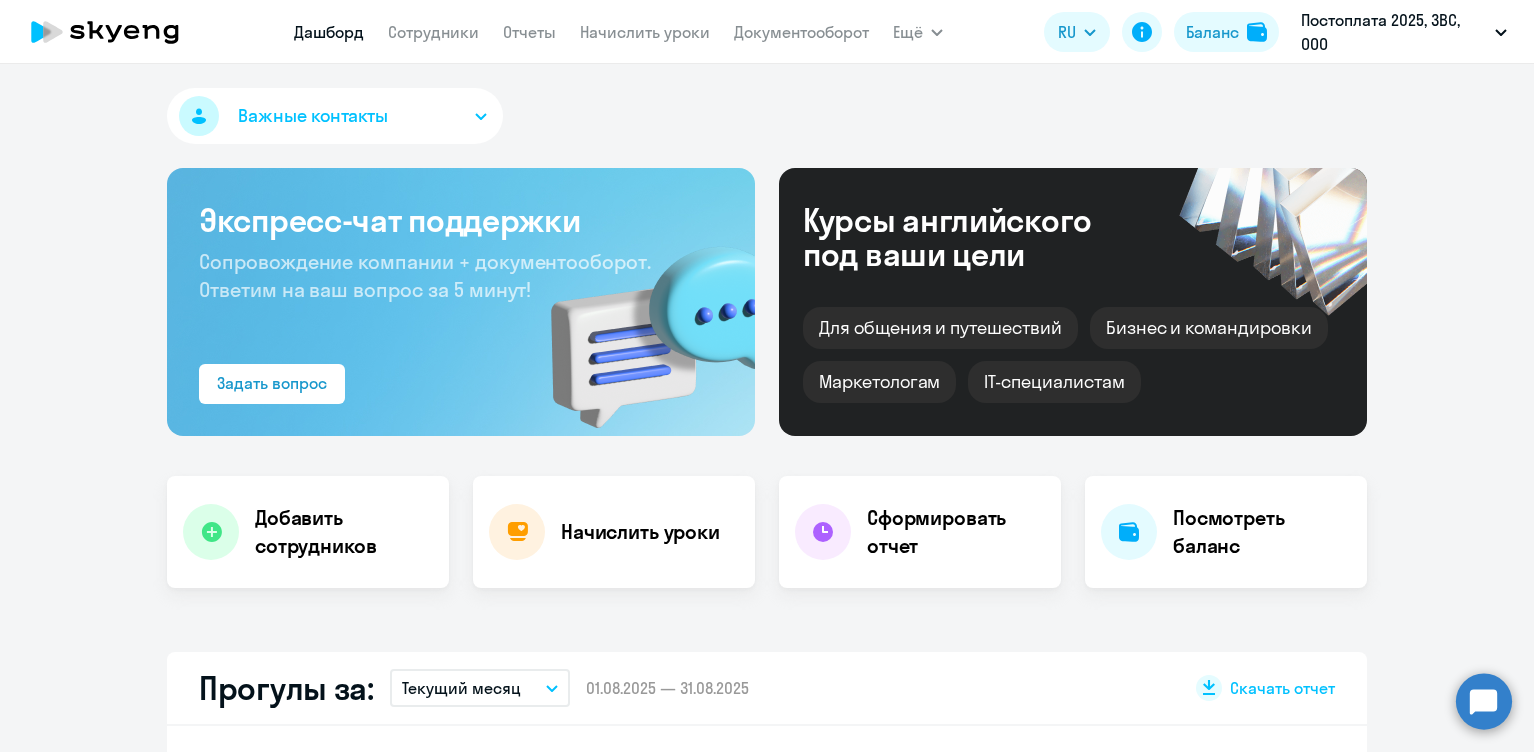 select on "30" 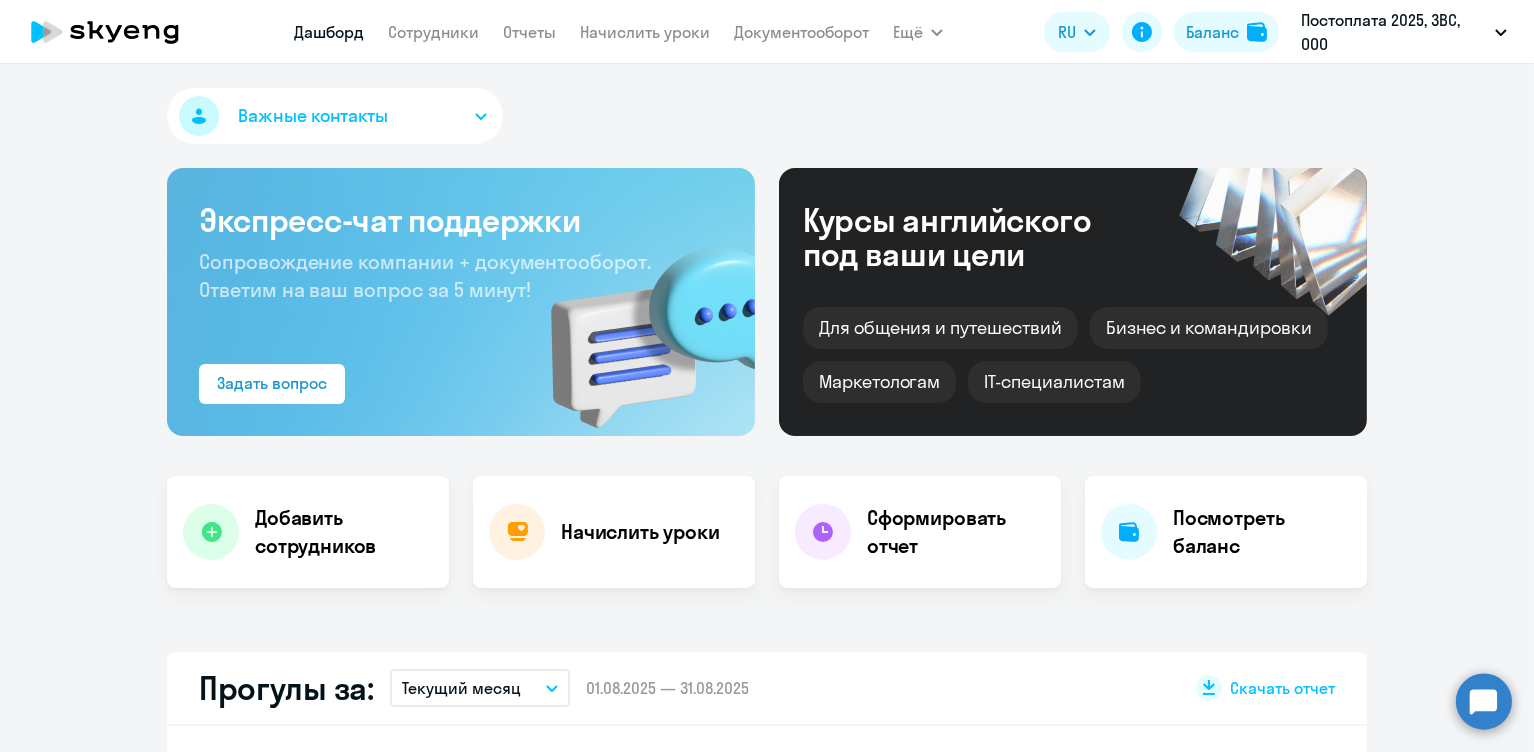 scroll, scrollTop: 0, scrollLeft: 0, axis: both 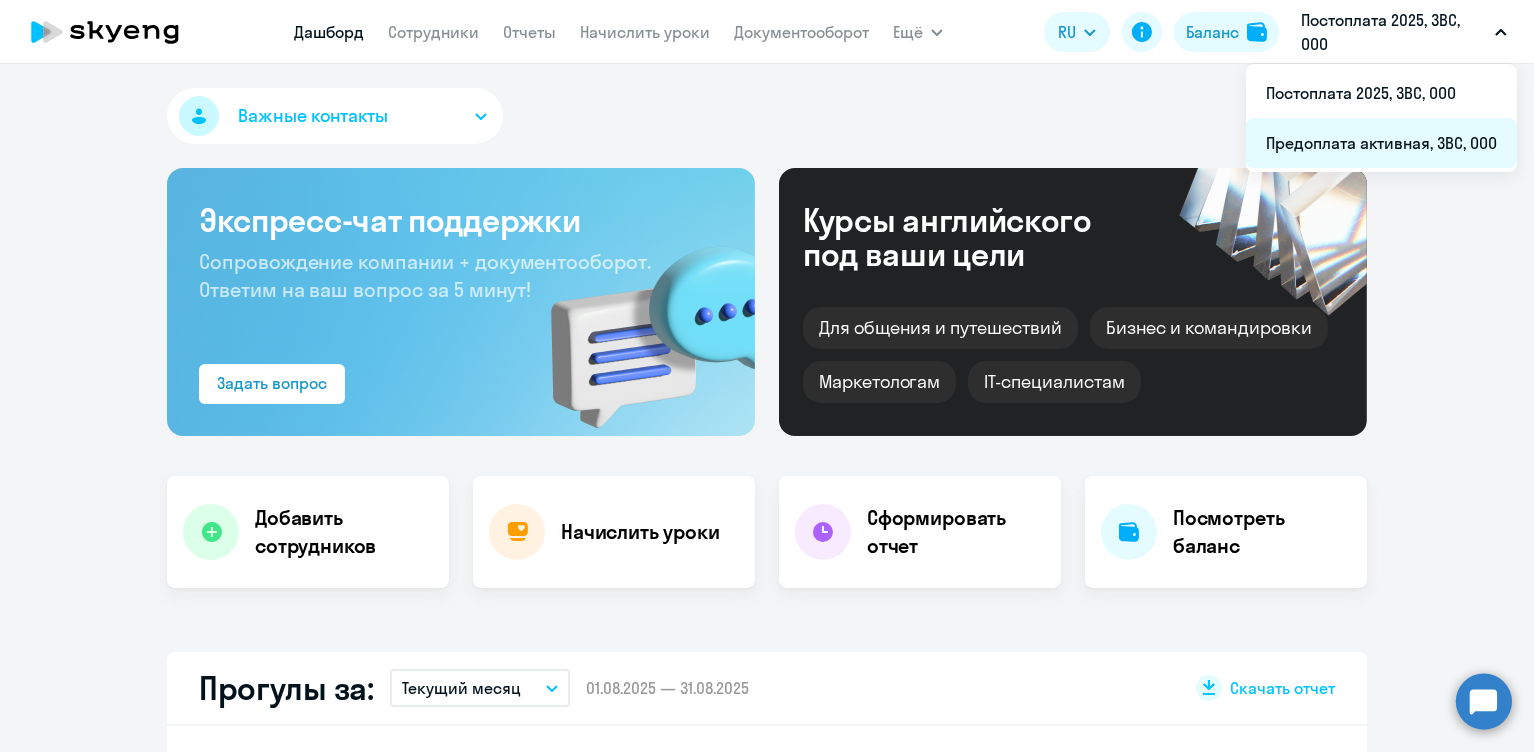 click on "Предоплата активная, 3ВС, ООО" at bounding box center [1381, 143] 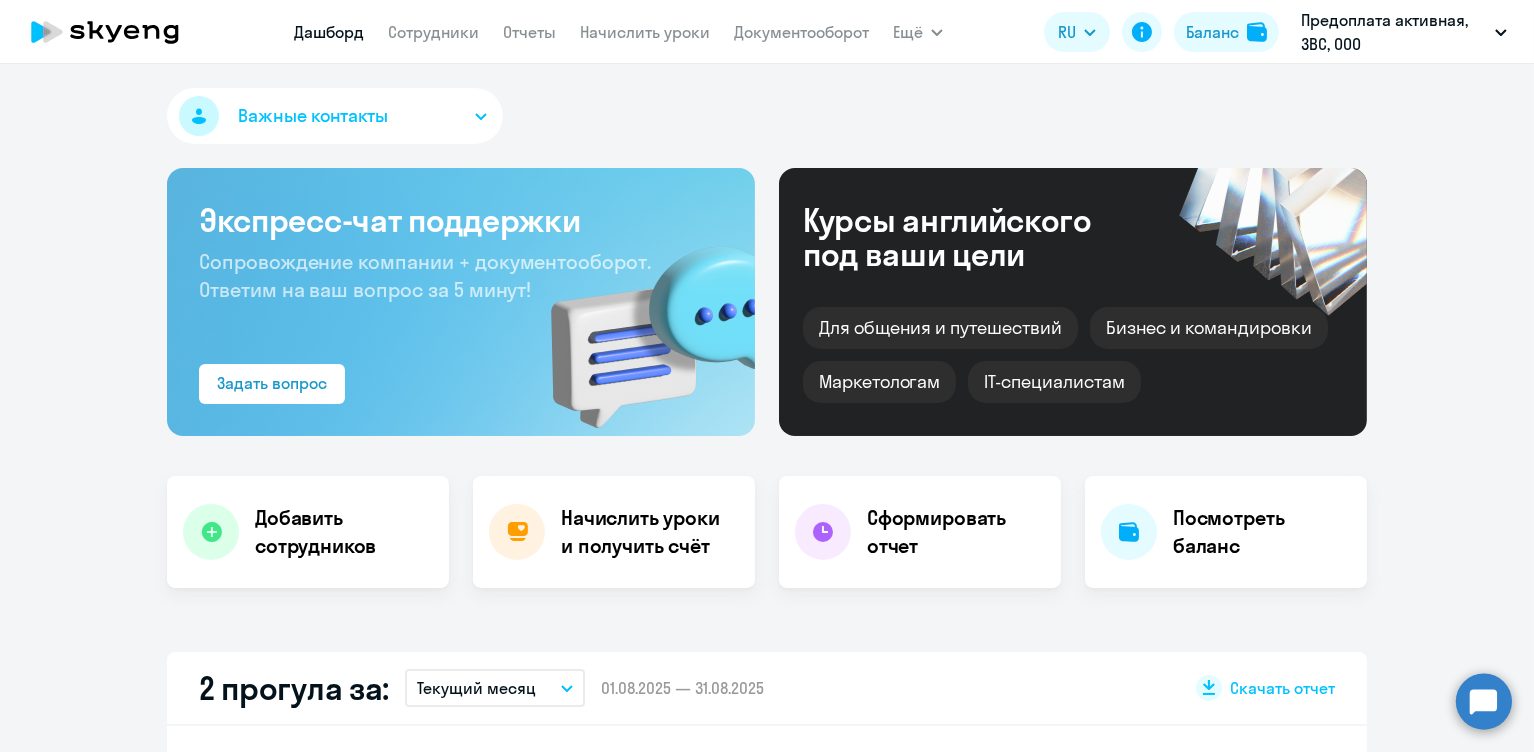 select on "30" 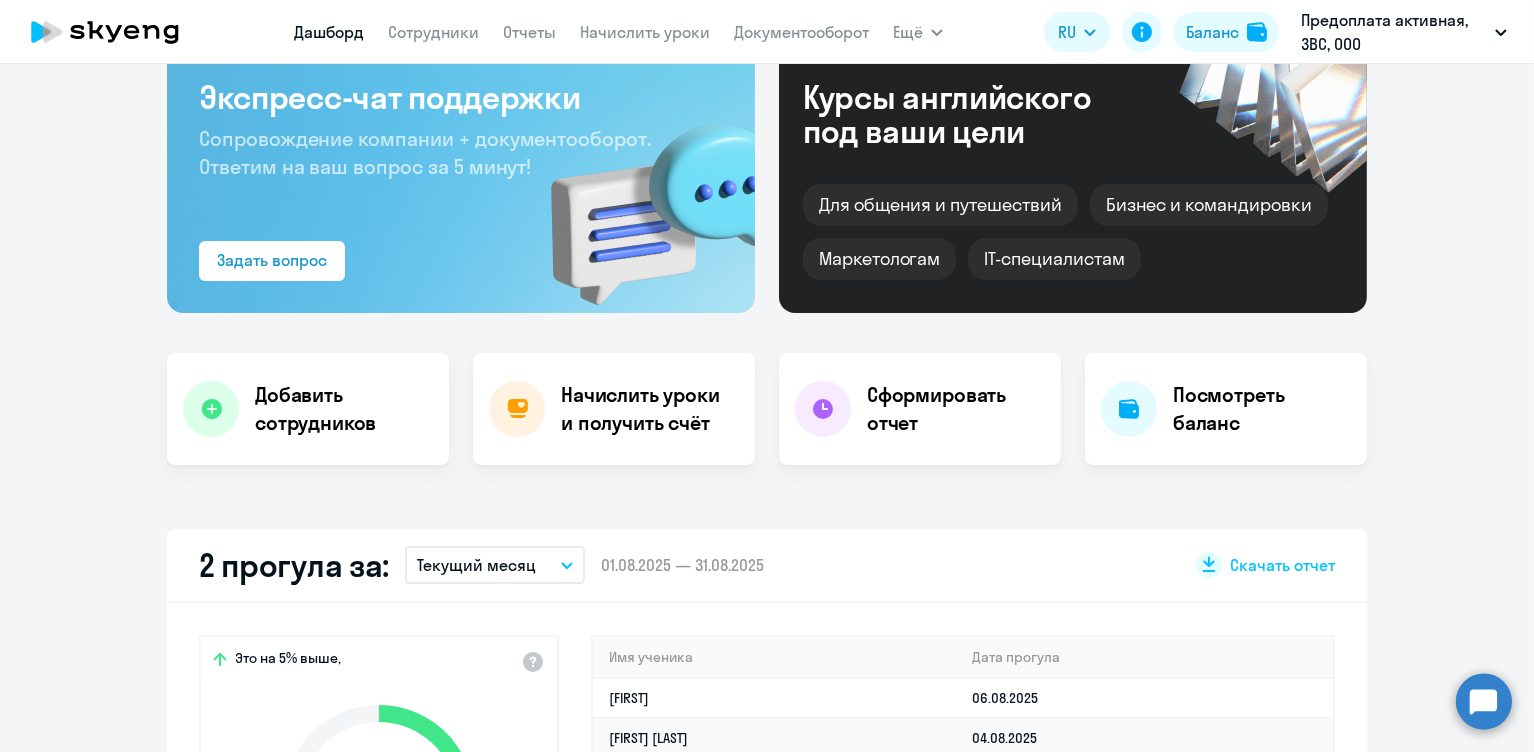 scroll, scrollTop: 228, scrollLeft: 0, axis: vertical 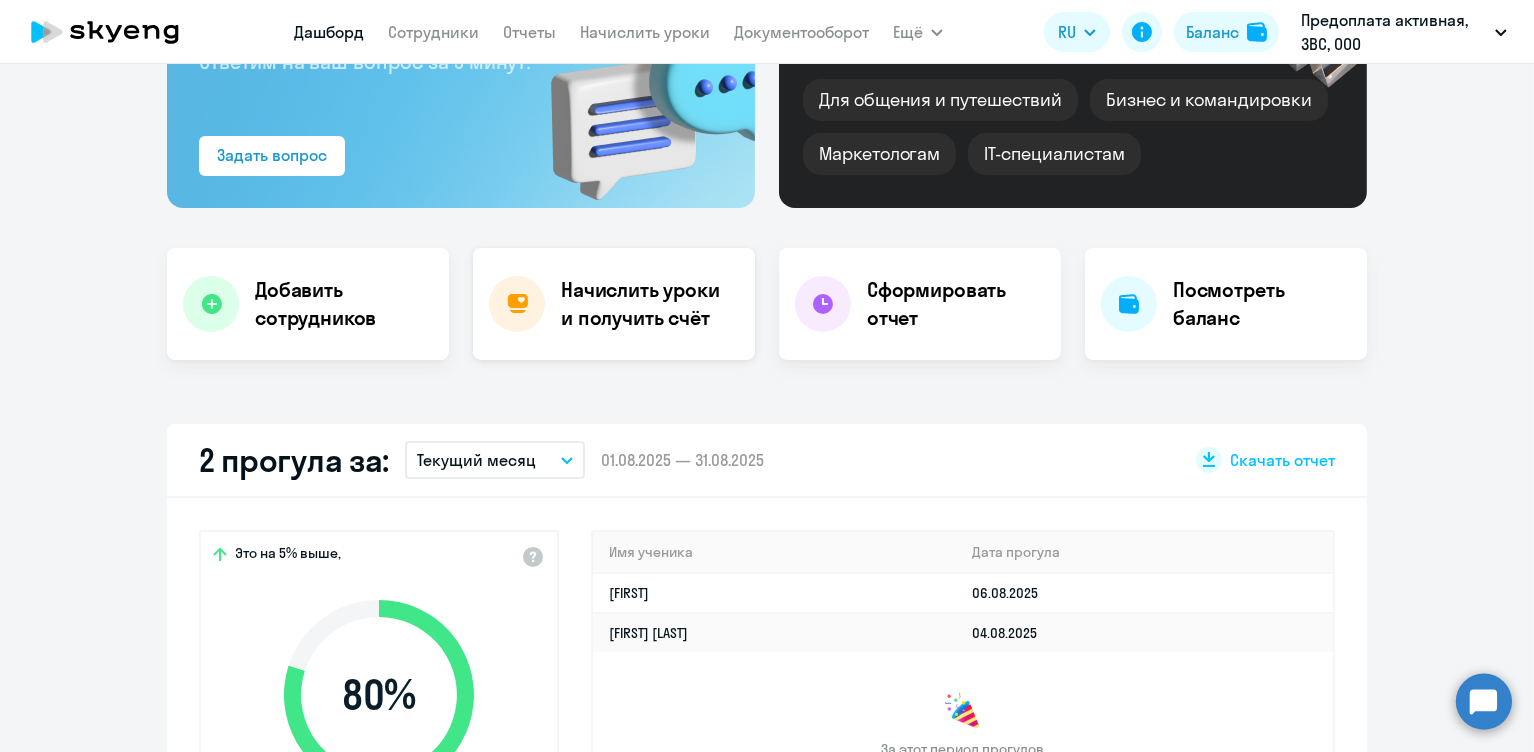 click on "Начислить уроки и получить счёт" 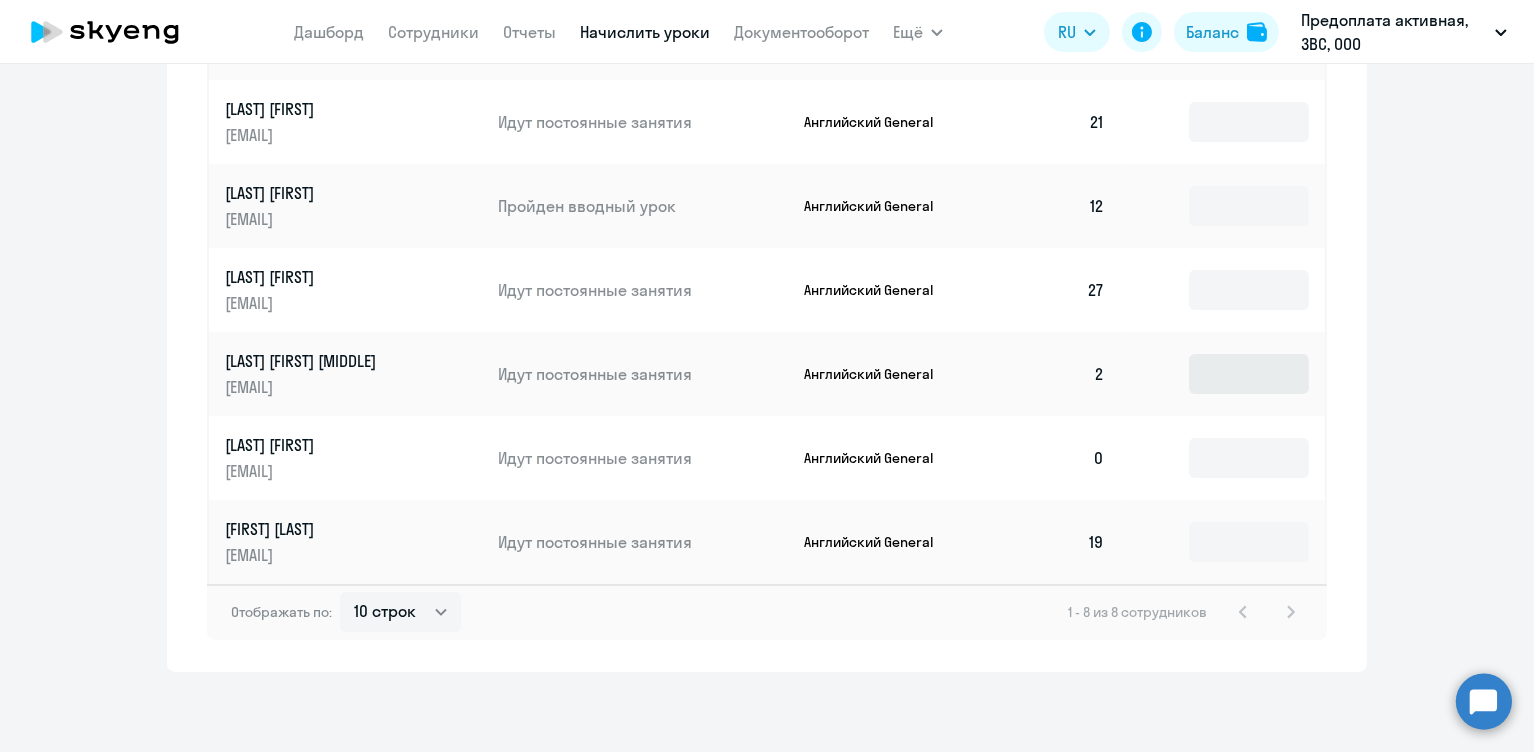 scroll, scrollTop: 1131, scrollLeft: 0, axis: vertical 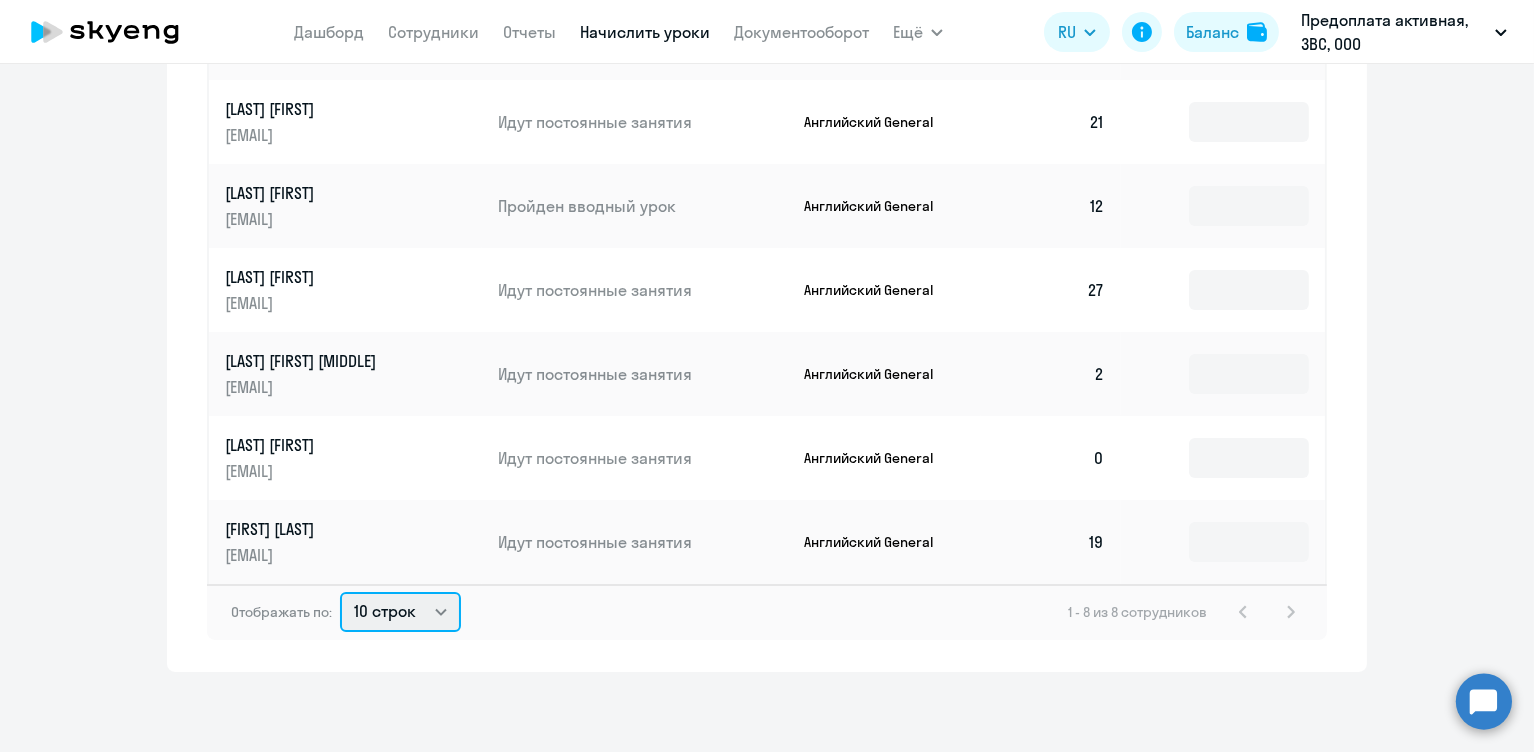 select on "30" 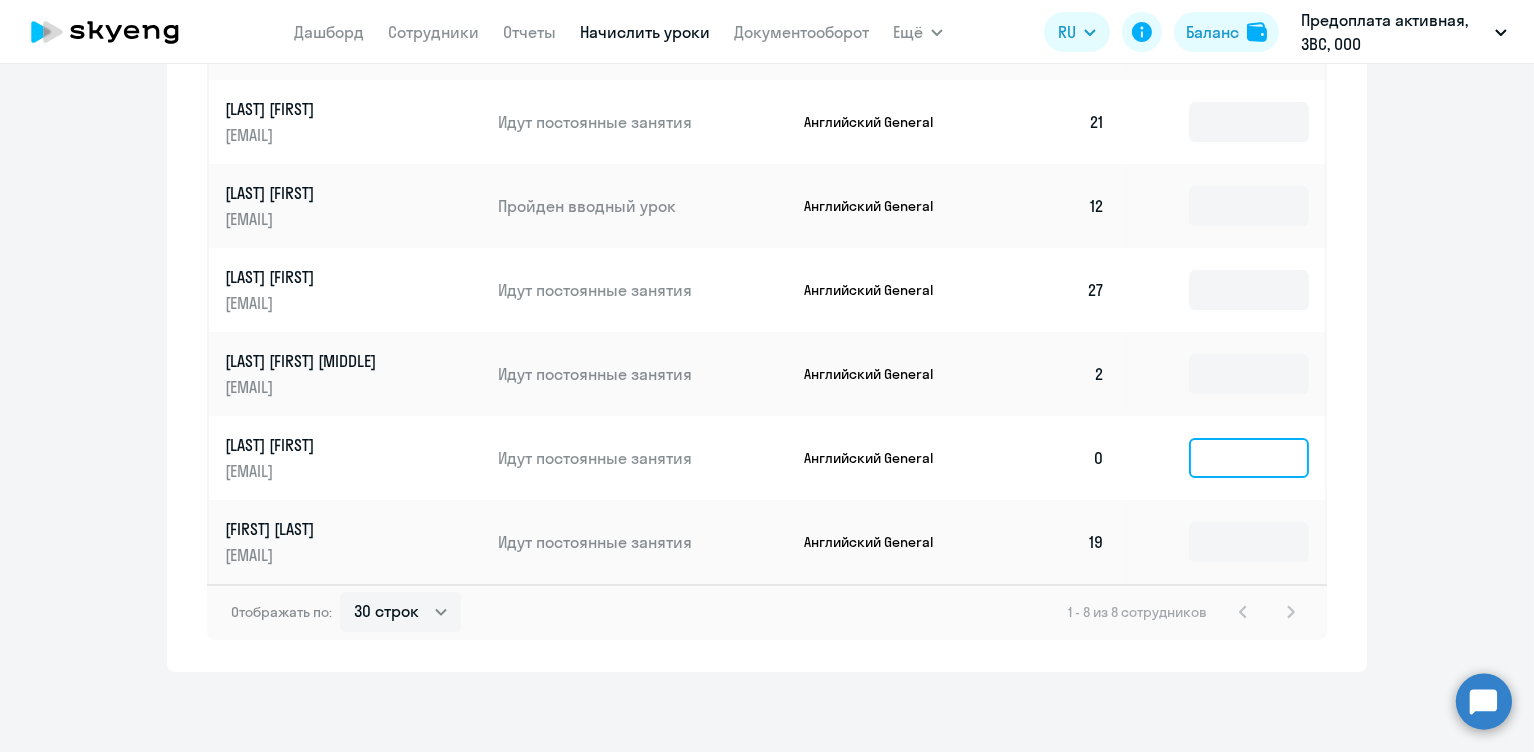 click 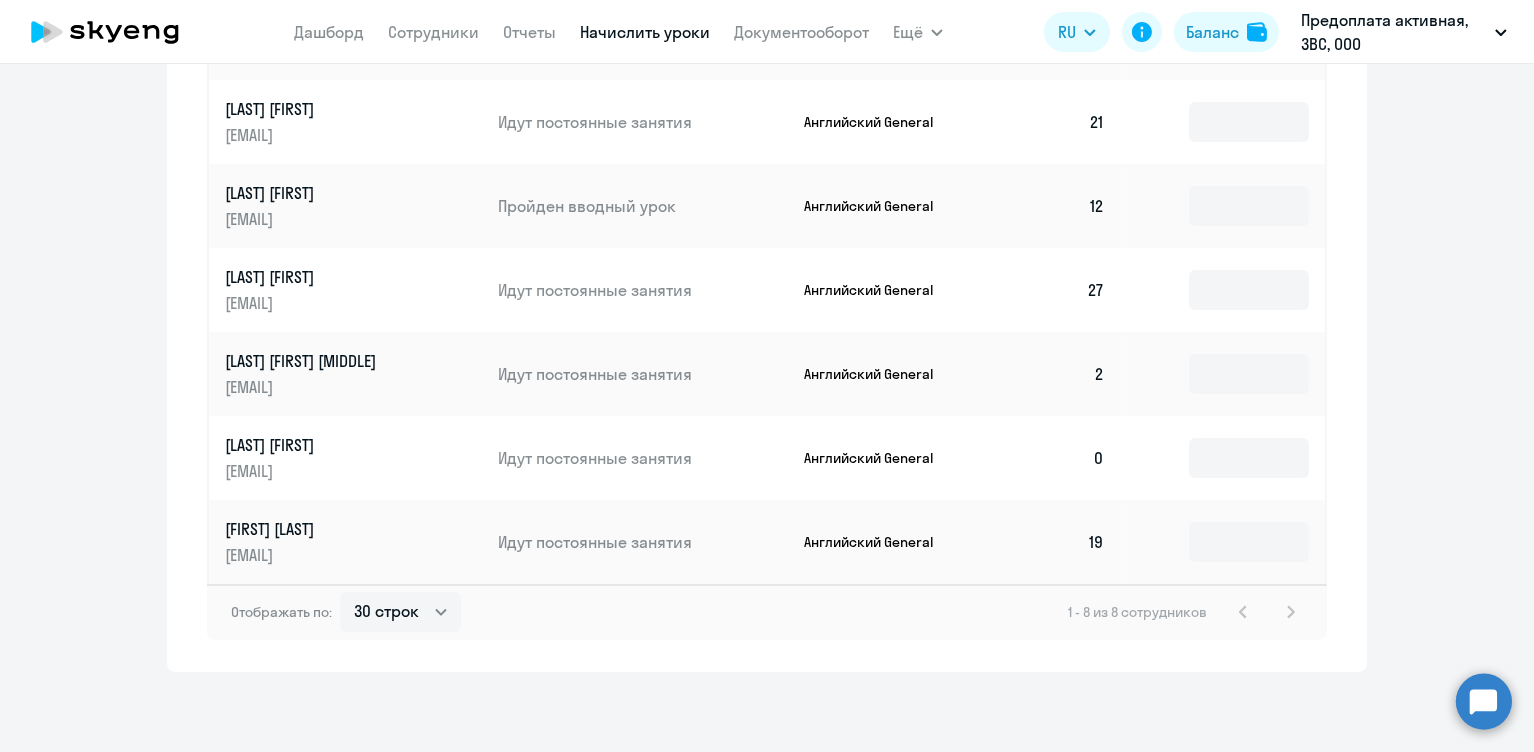 click 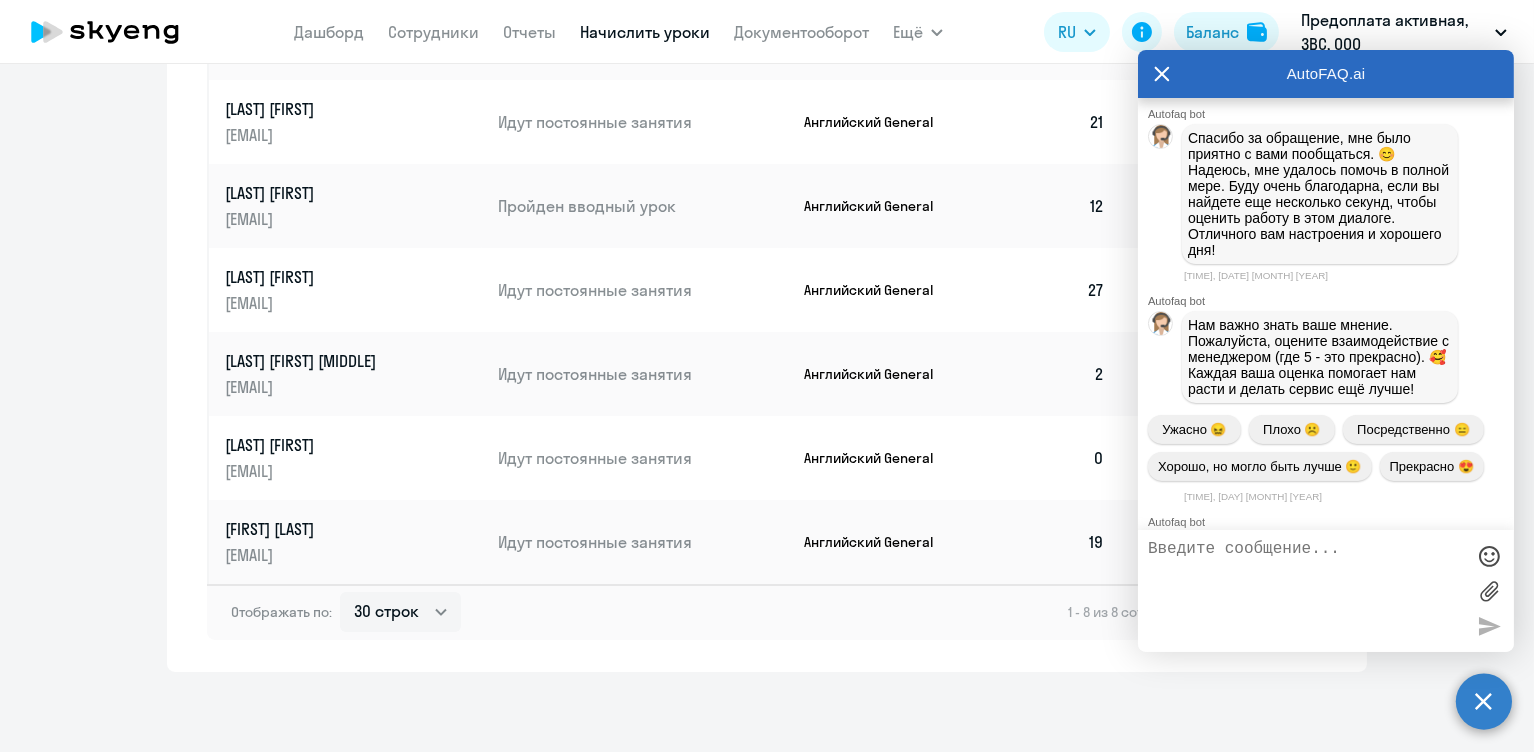 scroll, scrollTop: 8660, scrollLeft: 0, axis: vertical 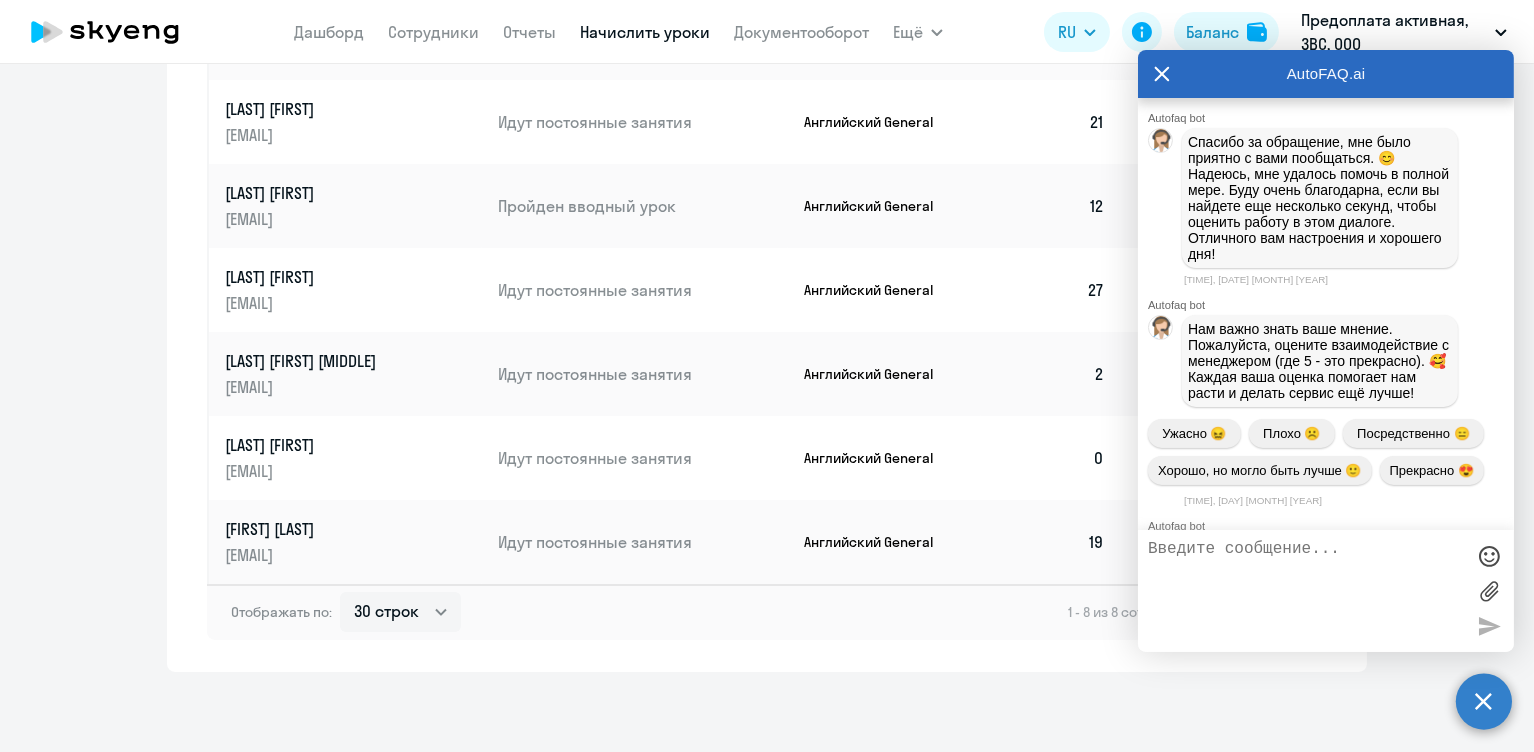 drag, startPoint x: 1197, startPoint y: 248, endPoint x: 1388, endPoint y: 282, distance: 194.00258 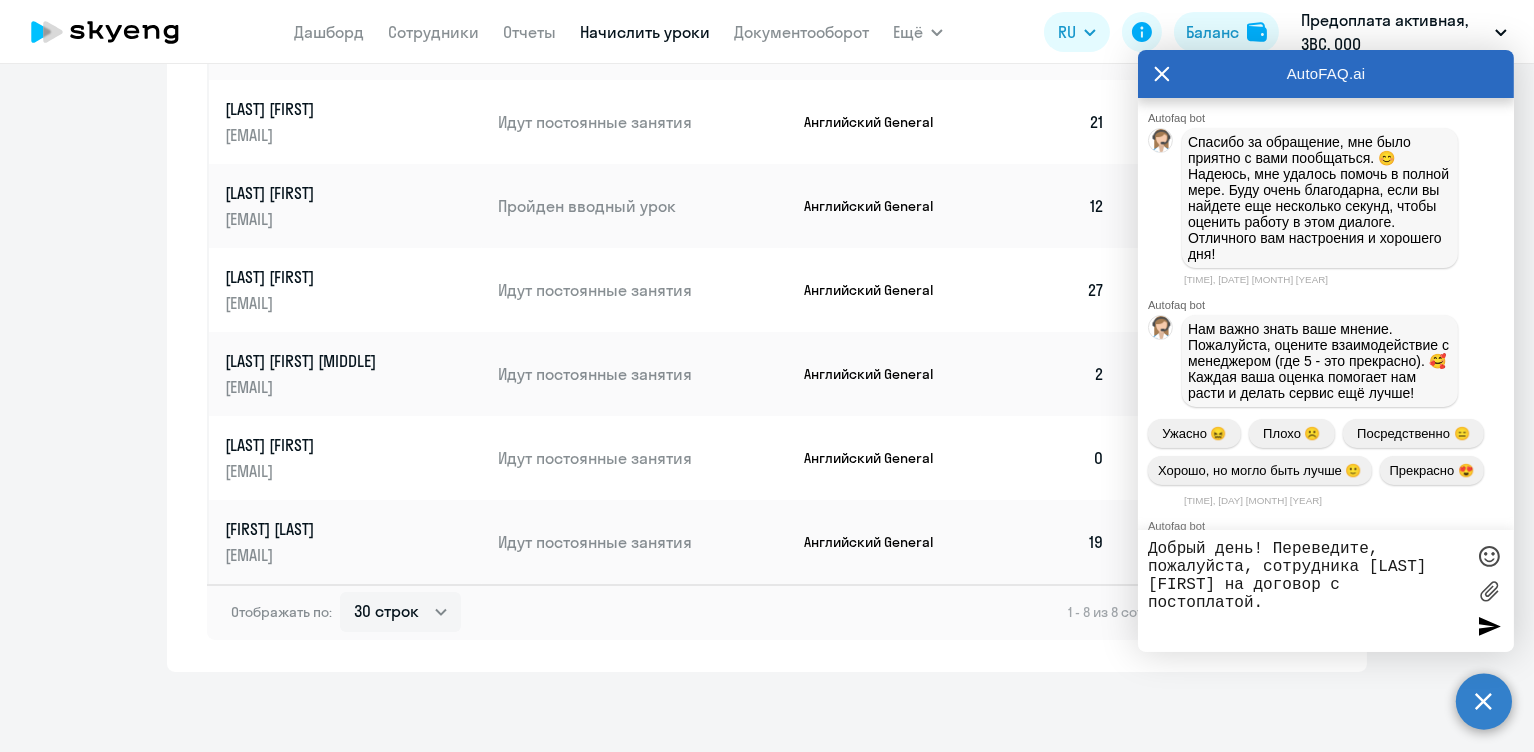 drag, startPoint x: 1368, startPoint y: 563, endPoint x: 1241, endPoint y: 583, distance: 128.56516 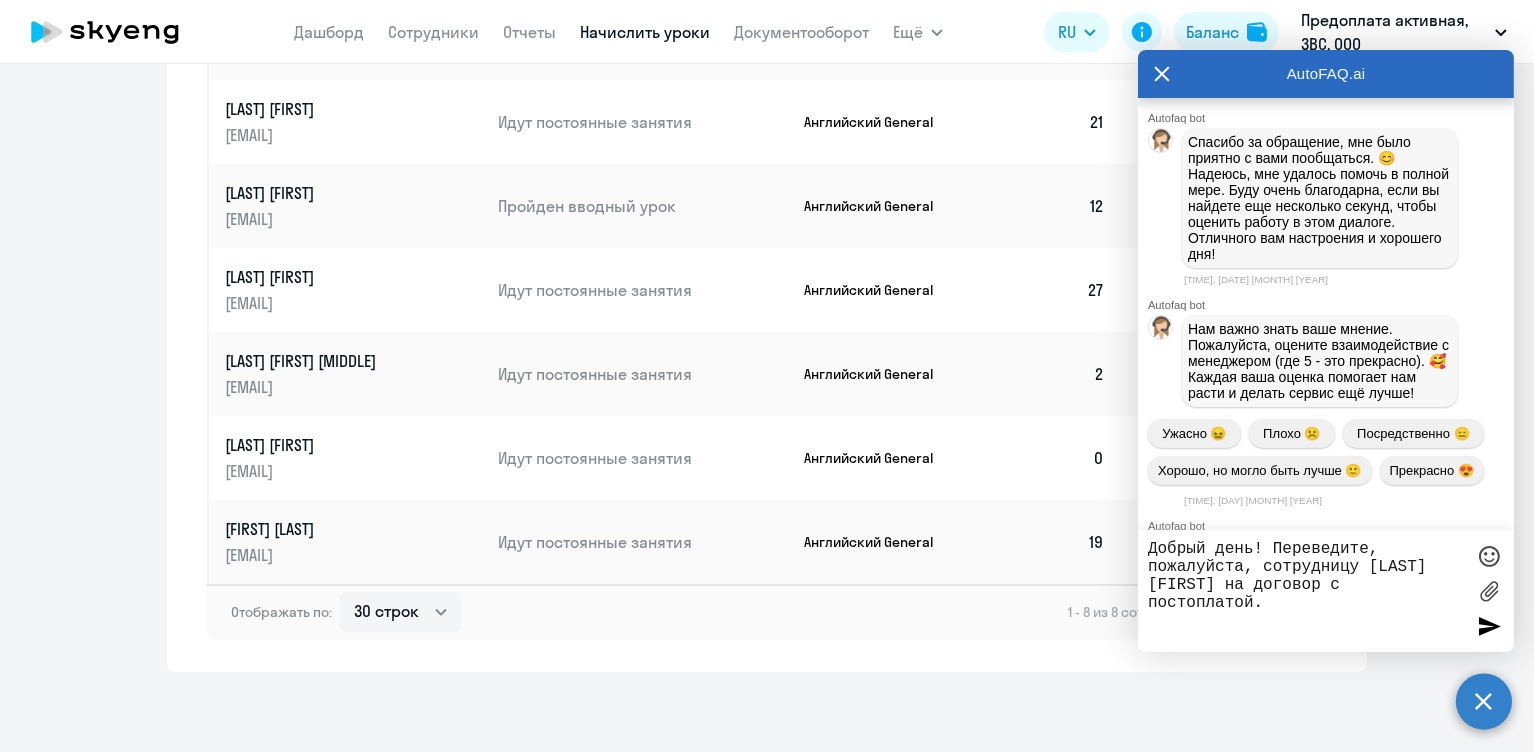 click on "Добрый день! Переведите, пожалуйста, сотрудницу [LAST] [FIRST] на договор с постоплатой." at bounding box center [1306, 591] 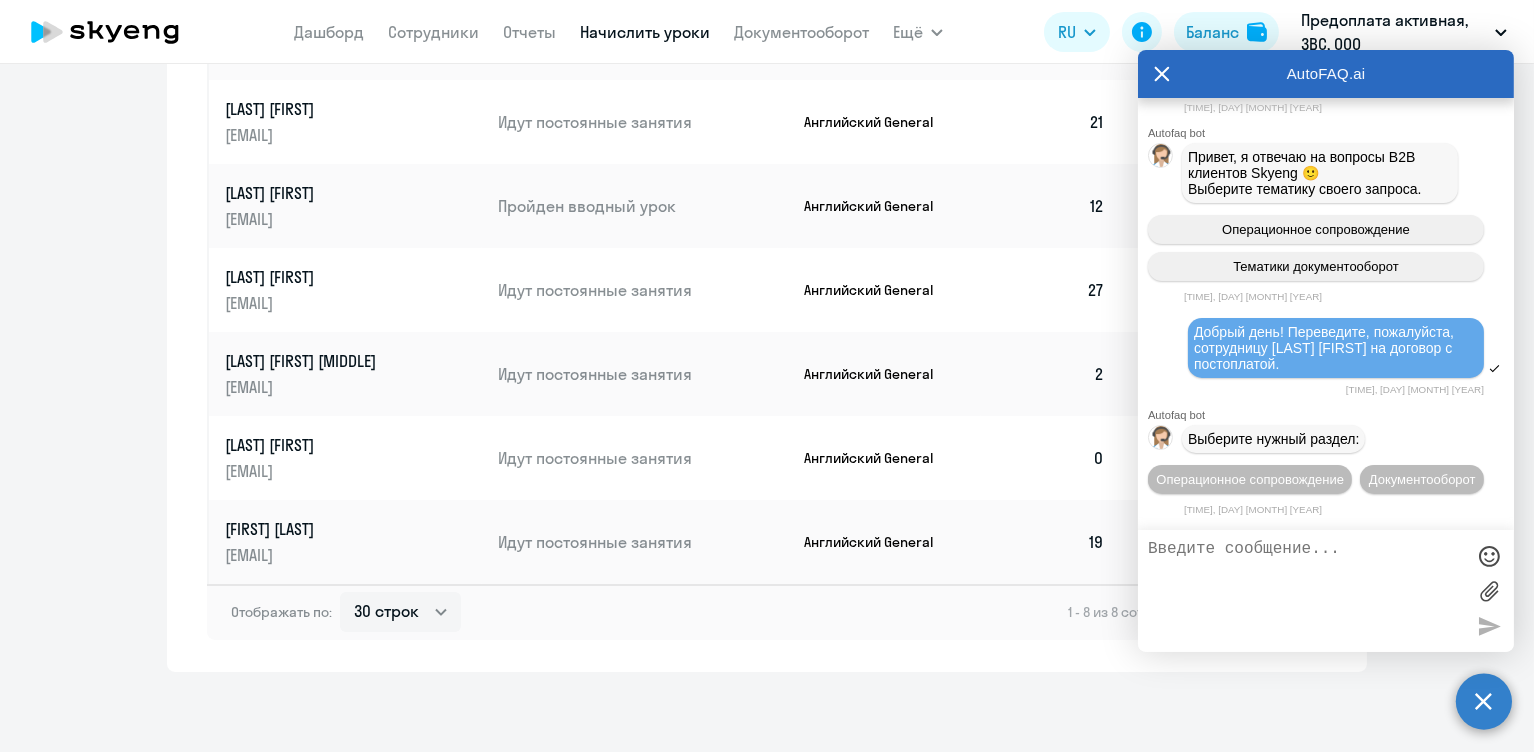 scroll, scrollTop: 9840, scrollLeft: 0, axis: vertical 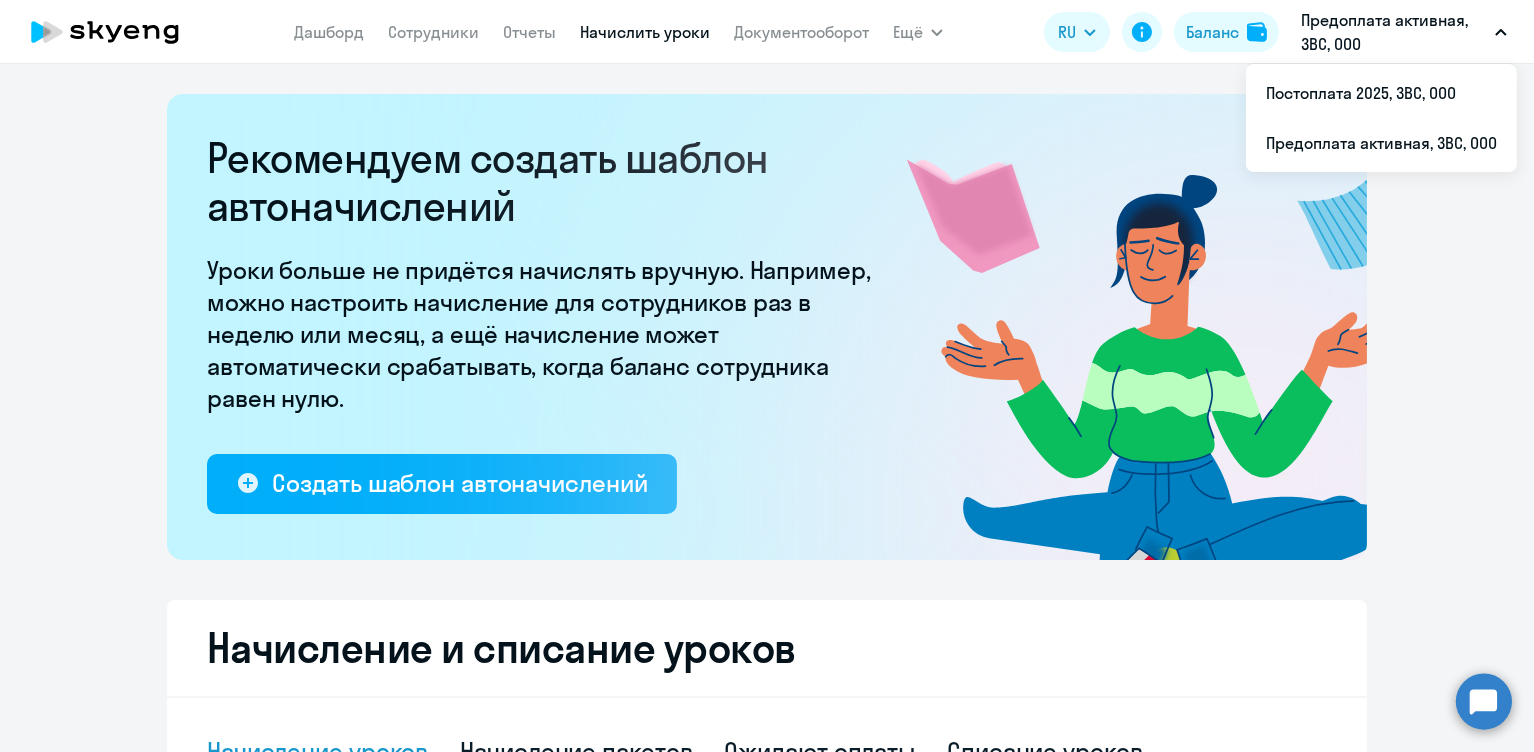 click on "Предоплата активная, 3ВС, ООО" at bounding box center [1394, 32] 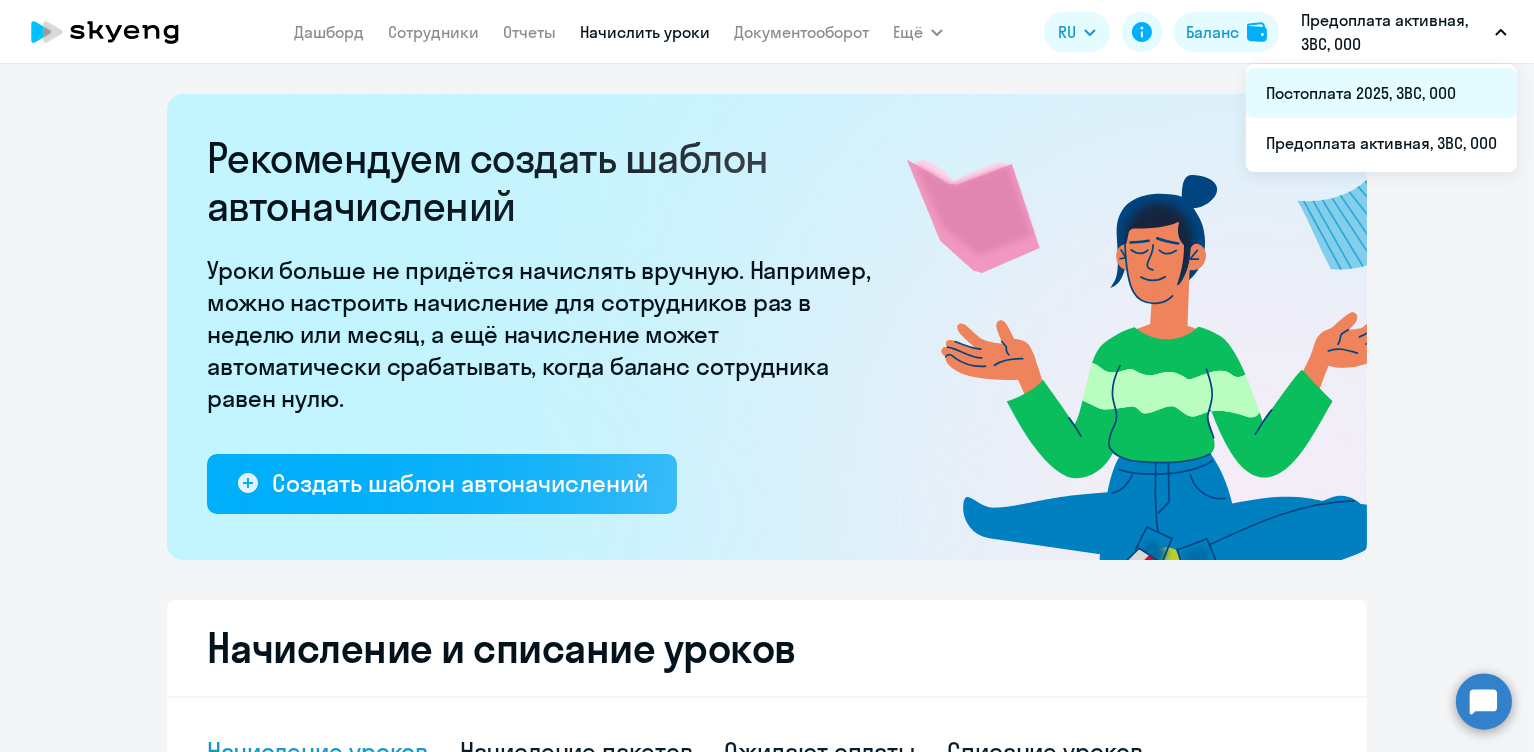 click on "Постоплата 2025, 3ВС, ООО" at bounding box center [1381, 93] 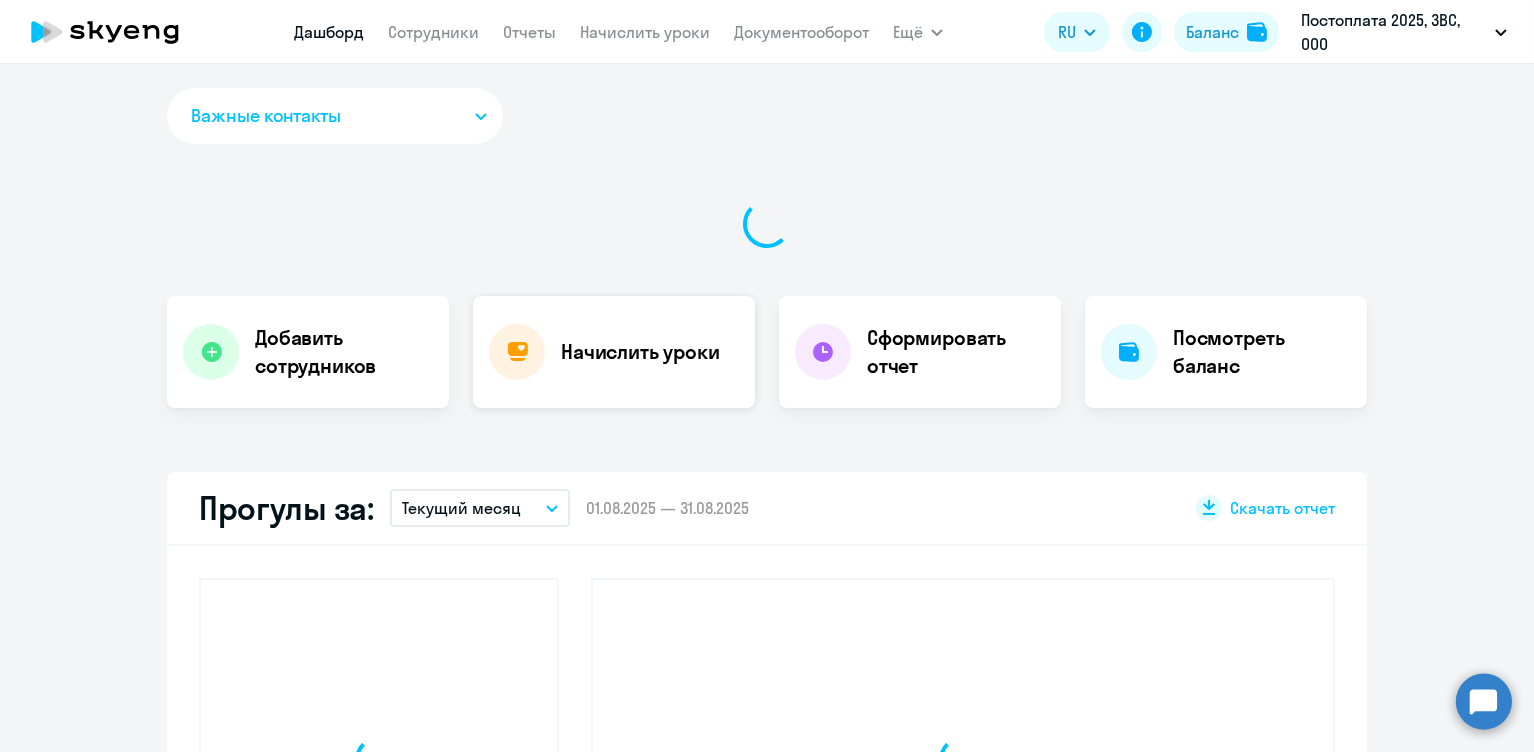 select on "30" 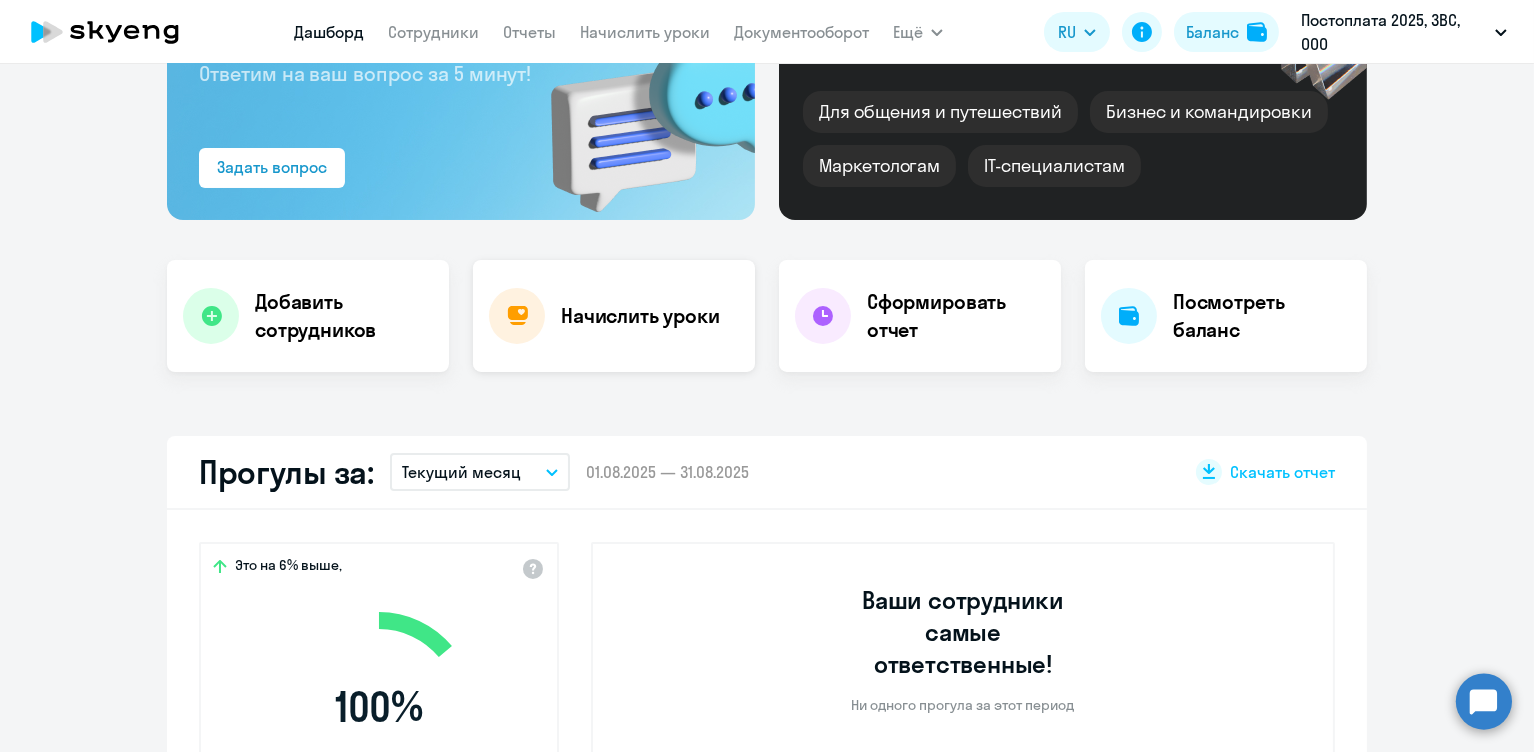 scroll, scrollTop: 281, scrollLeft: 0, axis: vertical 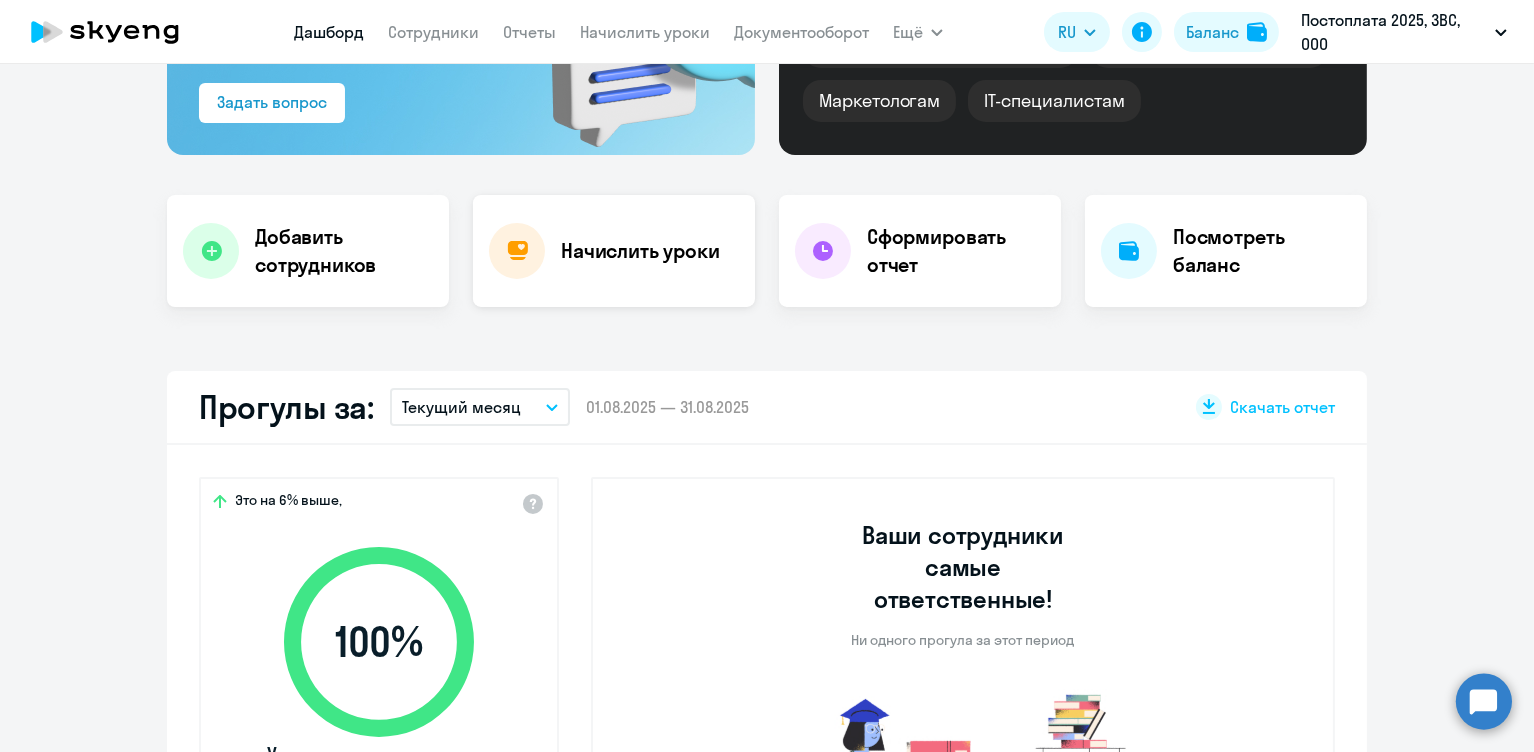 click on "Начислить уроки" 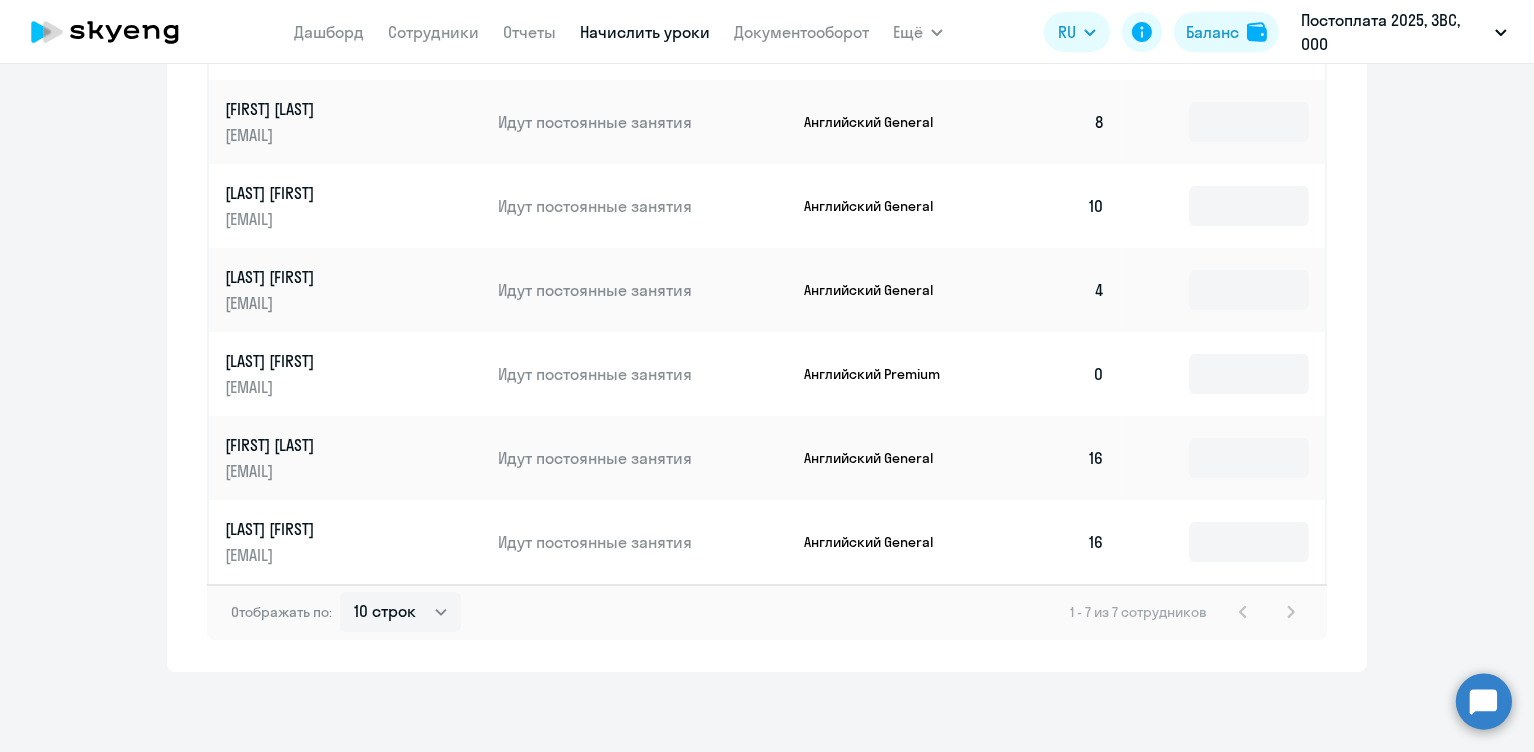 scroll, scrollTop: 1063, scrollLeft: 0, axis: vertical 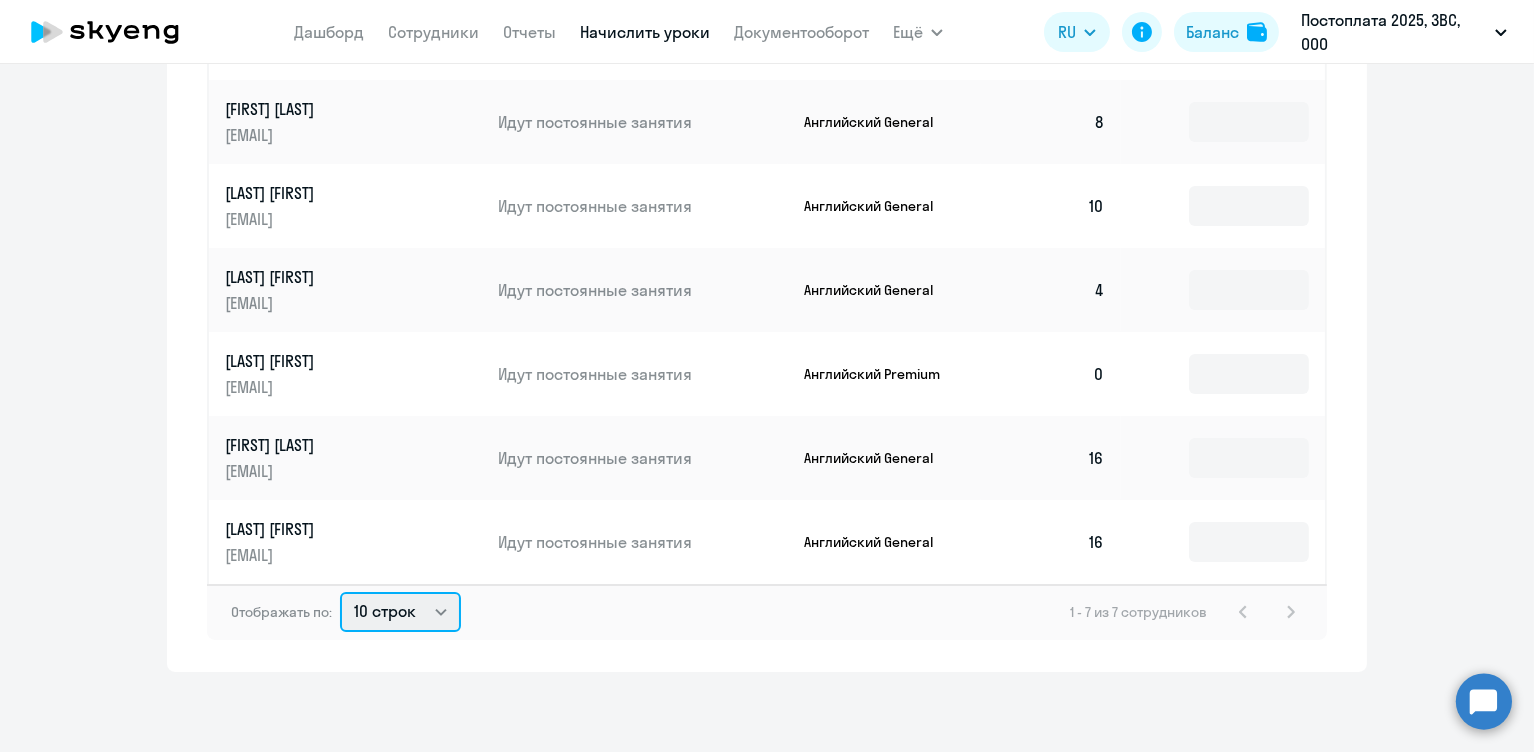 select on "30" 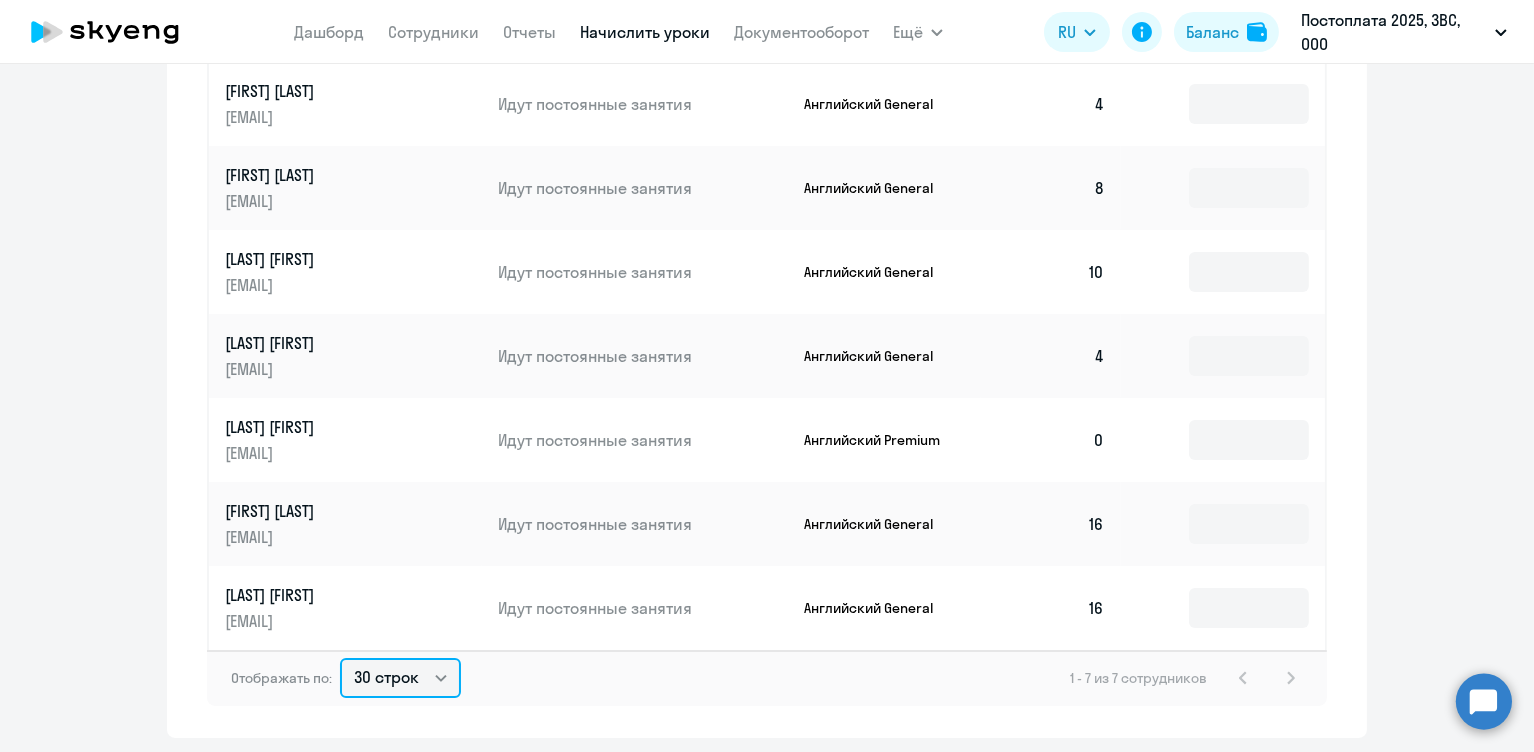 scroll, scrollTop: 995, scrollLeft: 0, axis: vertical 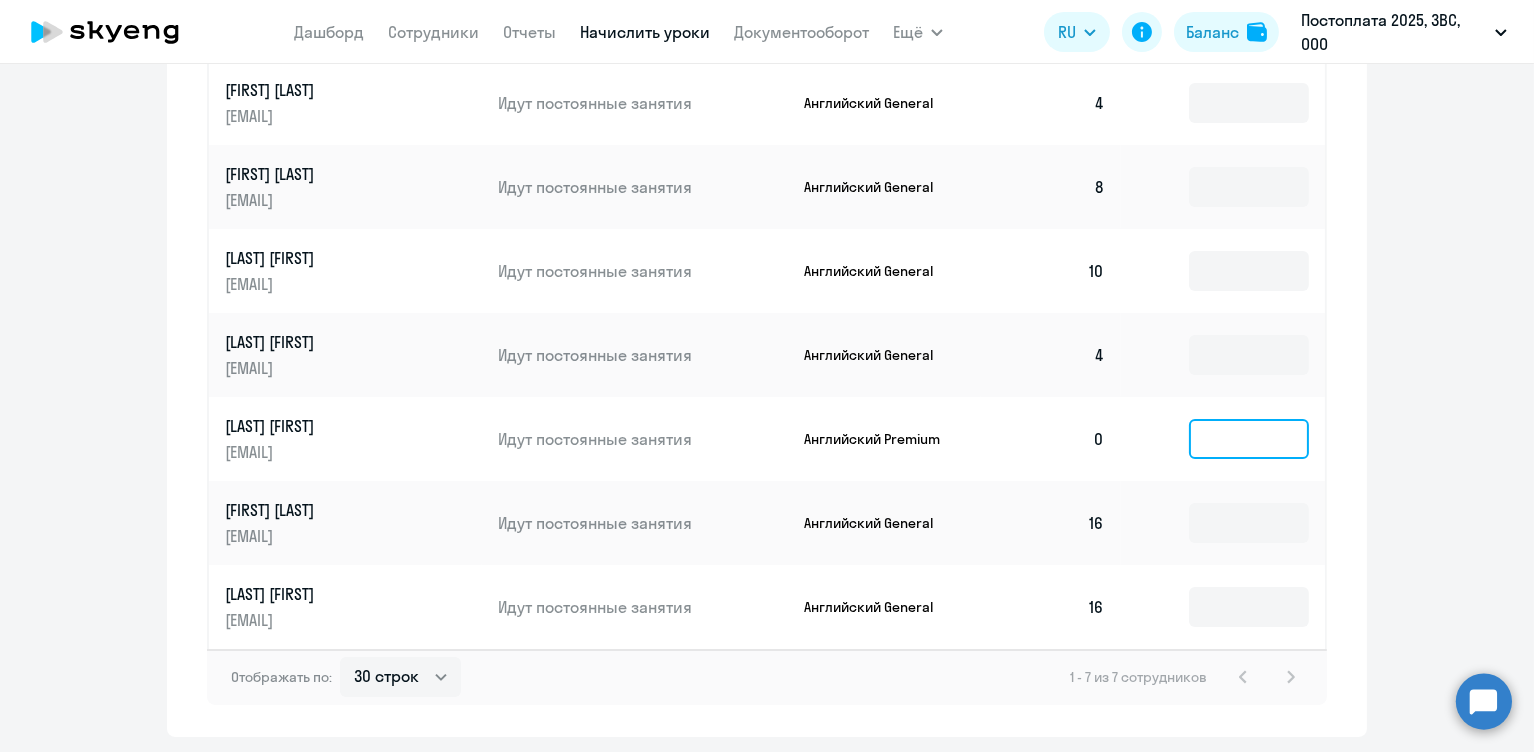 click 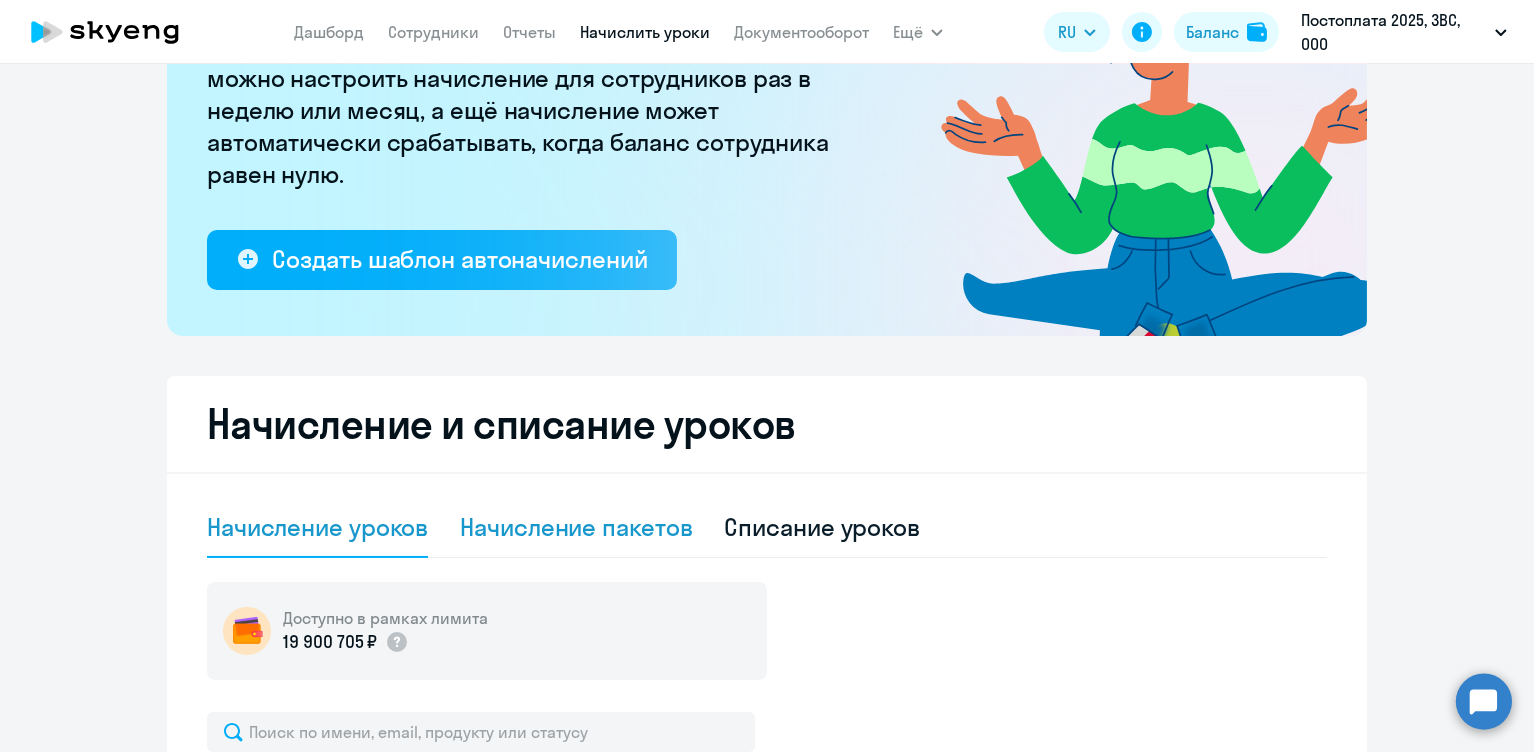 click on "Начисление пакетов" 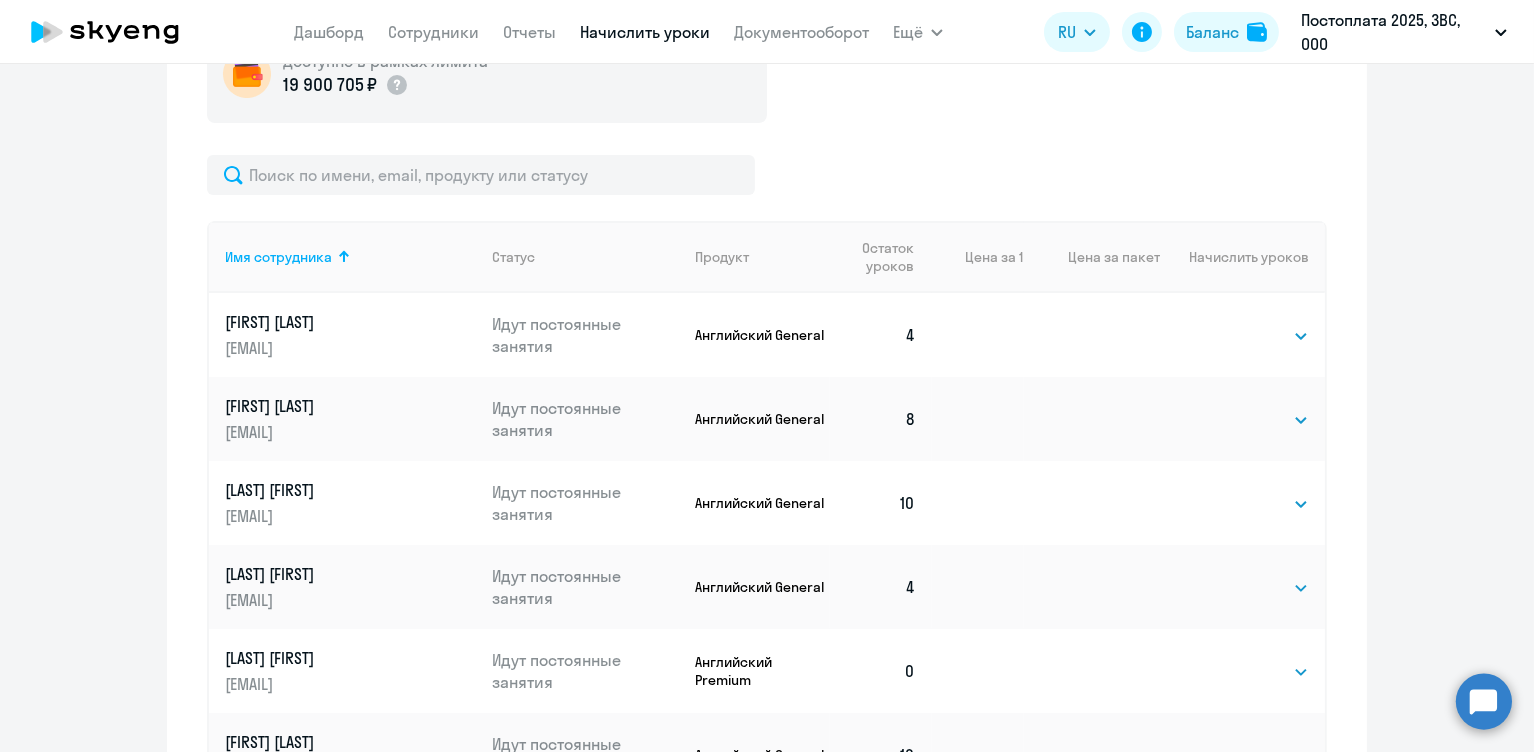 scroll, scrollTop: 961, scrollLeft: 0, axis: vertical 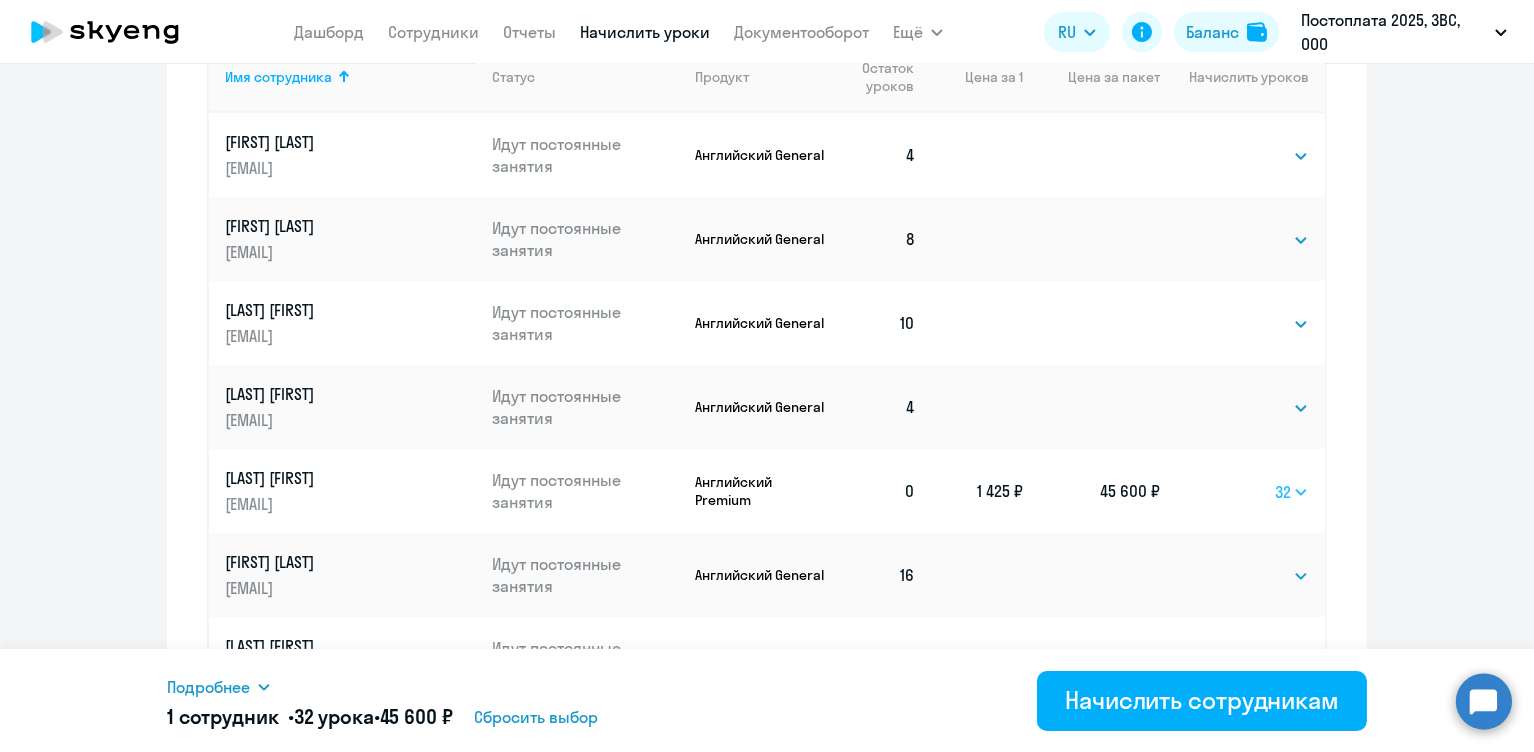 select on "16" 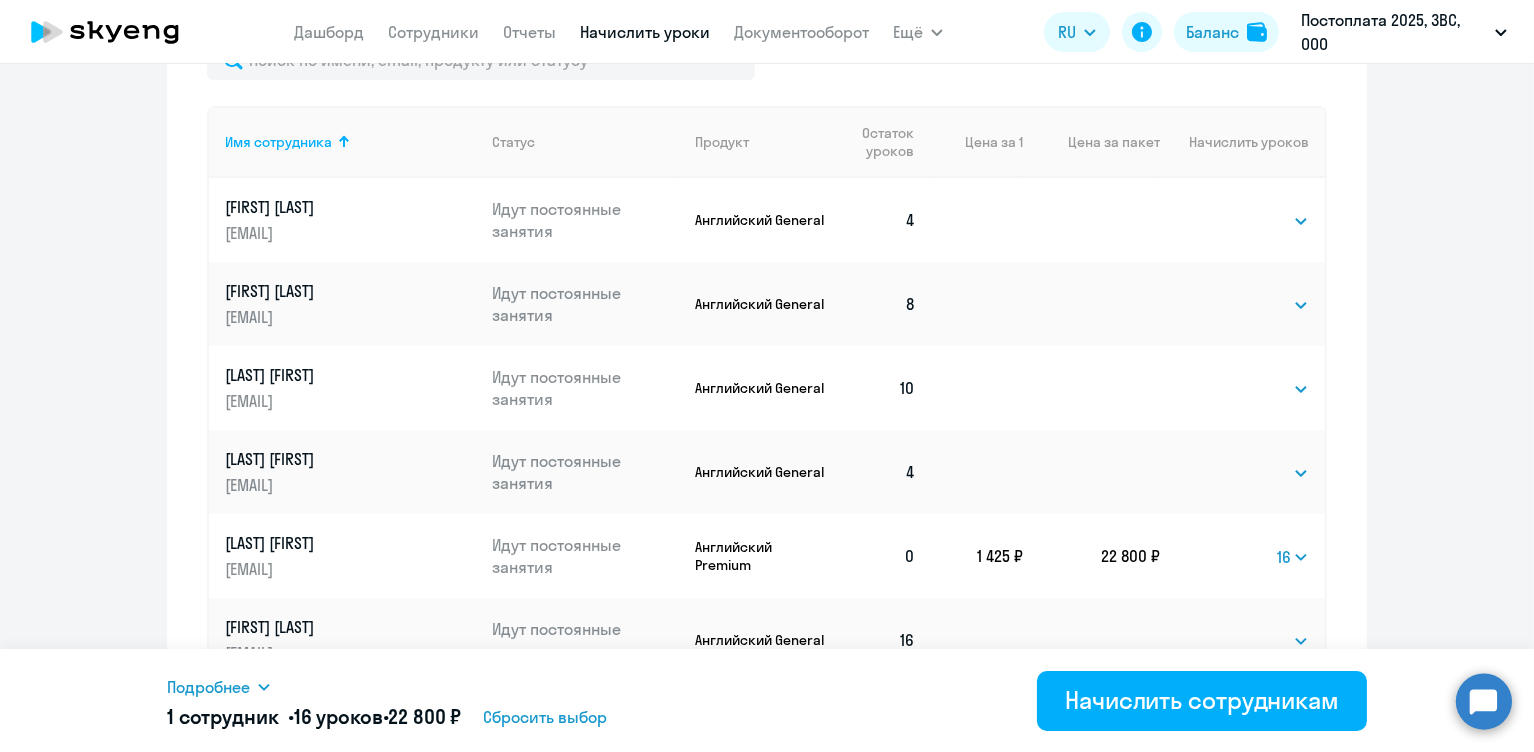 scroll, scrollTop: 883, scrollLeft: 0, axis: vertical 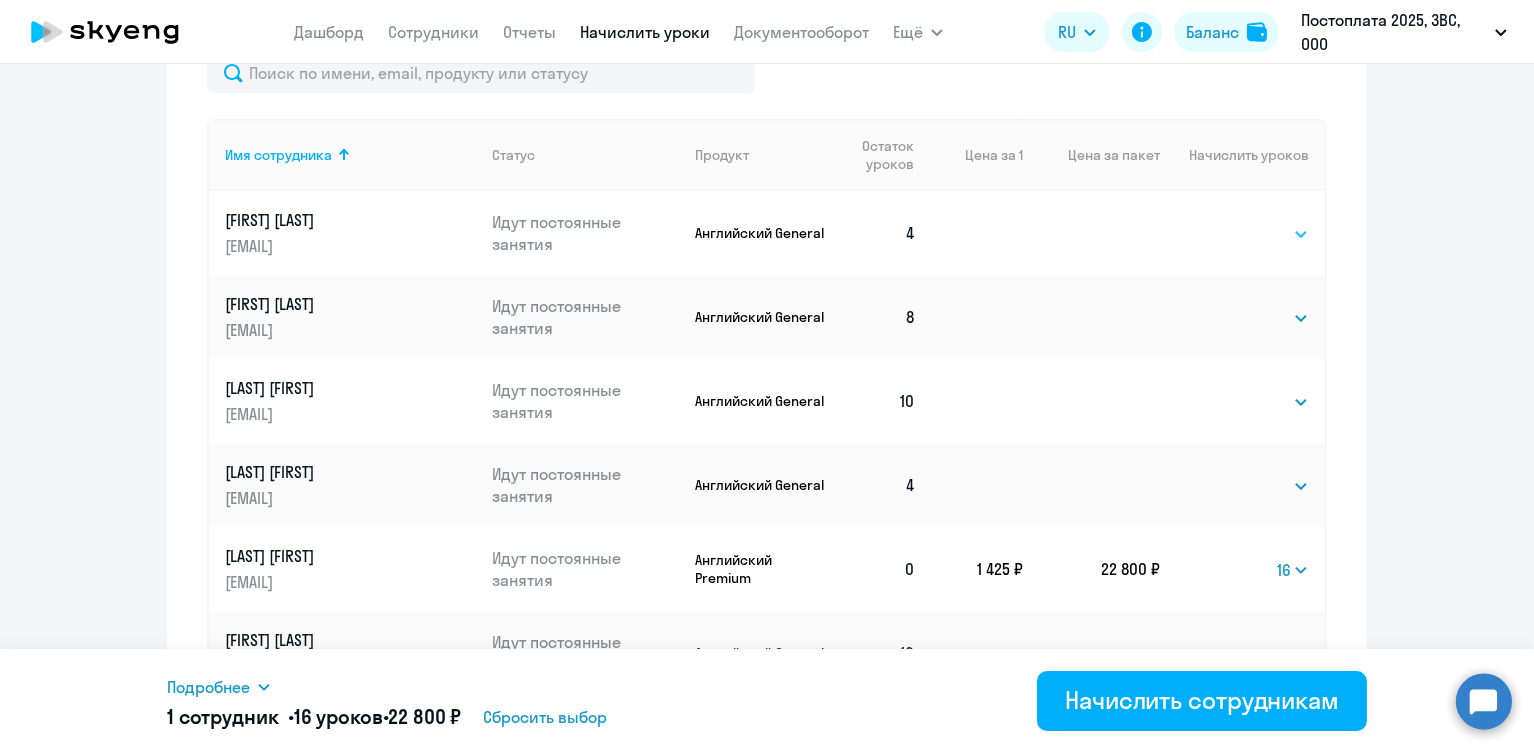 select on "16" 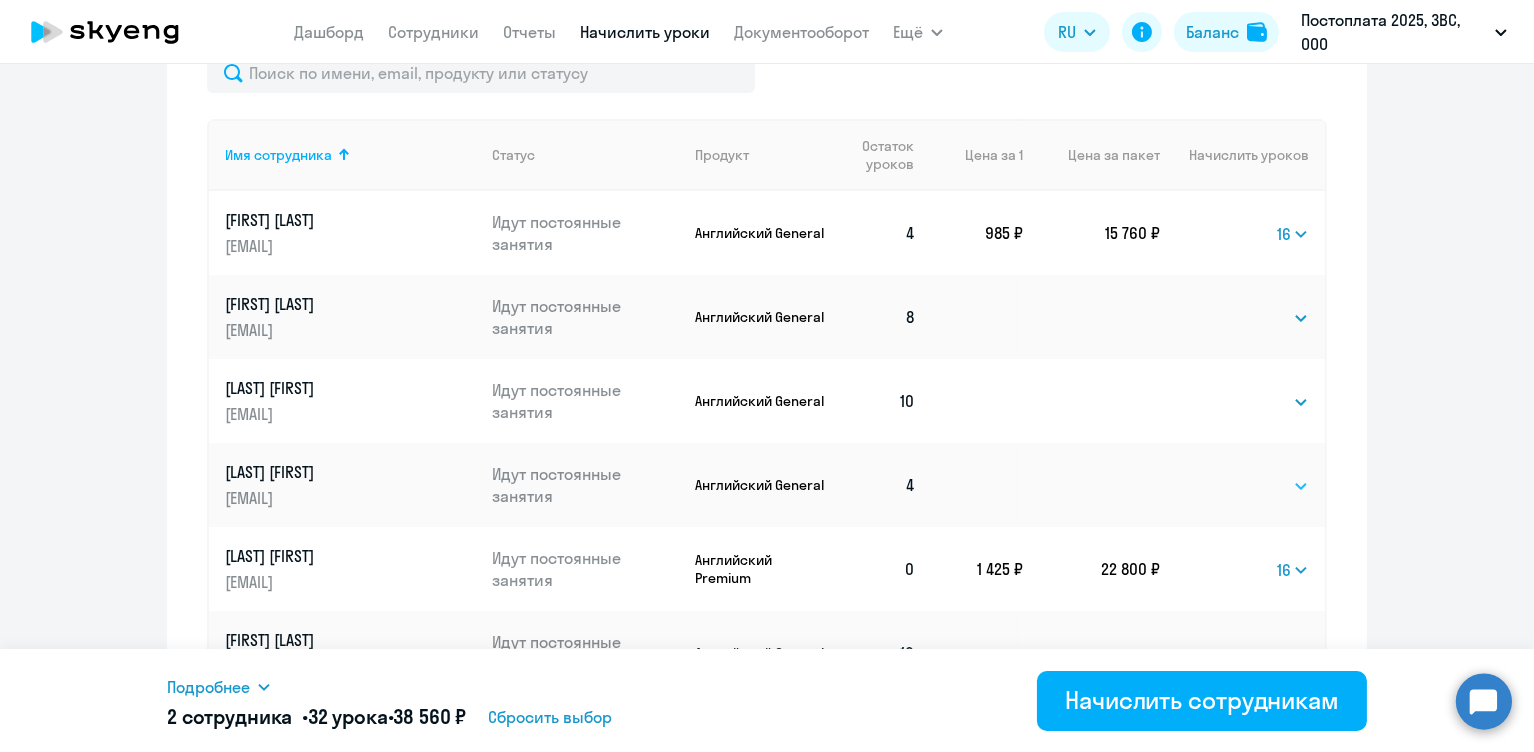 select on "16" 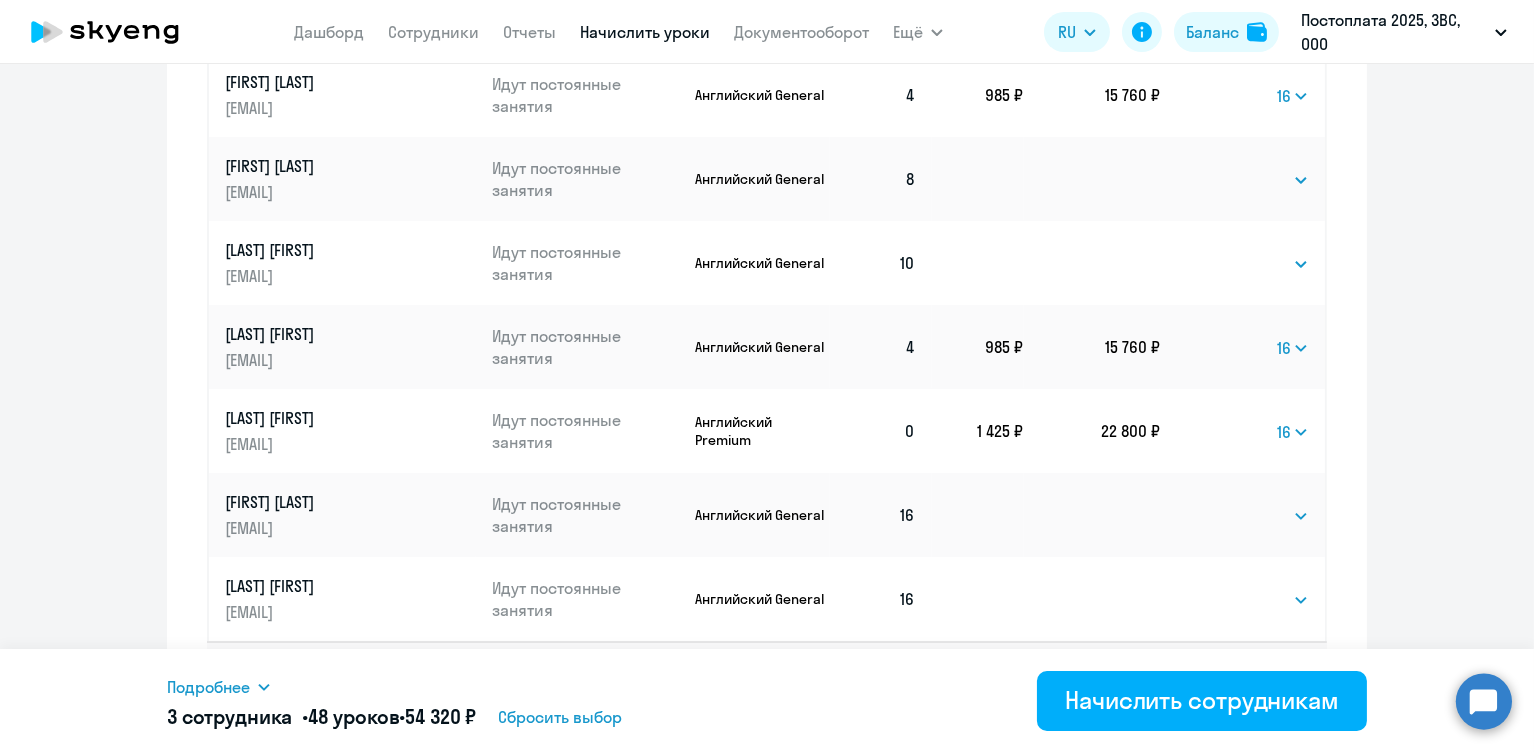 scroll, scrollTop: 1023, scrollLeft: 0, axis: vertical 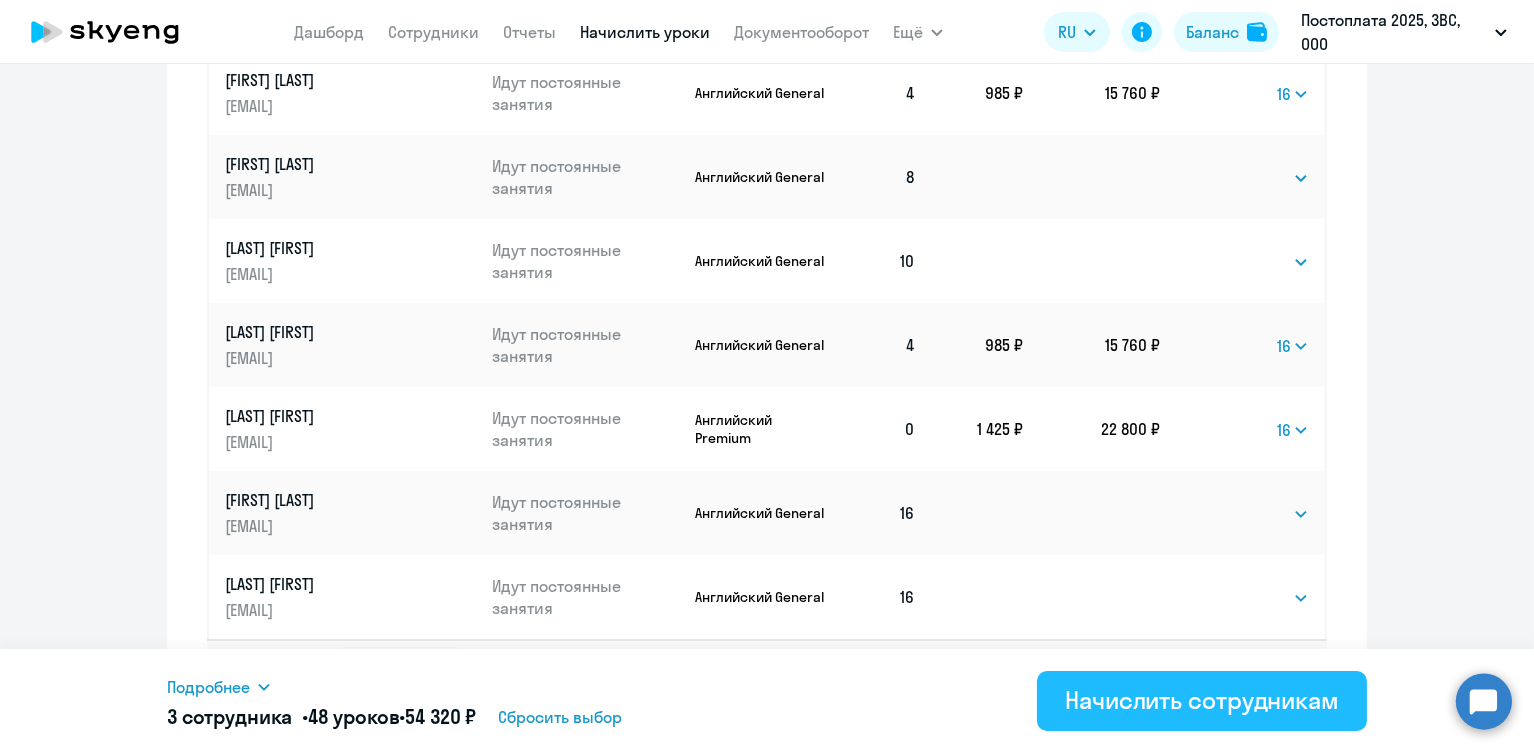 click on "Начислить сотрудникам" at bounding box center [1202, 700] 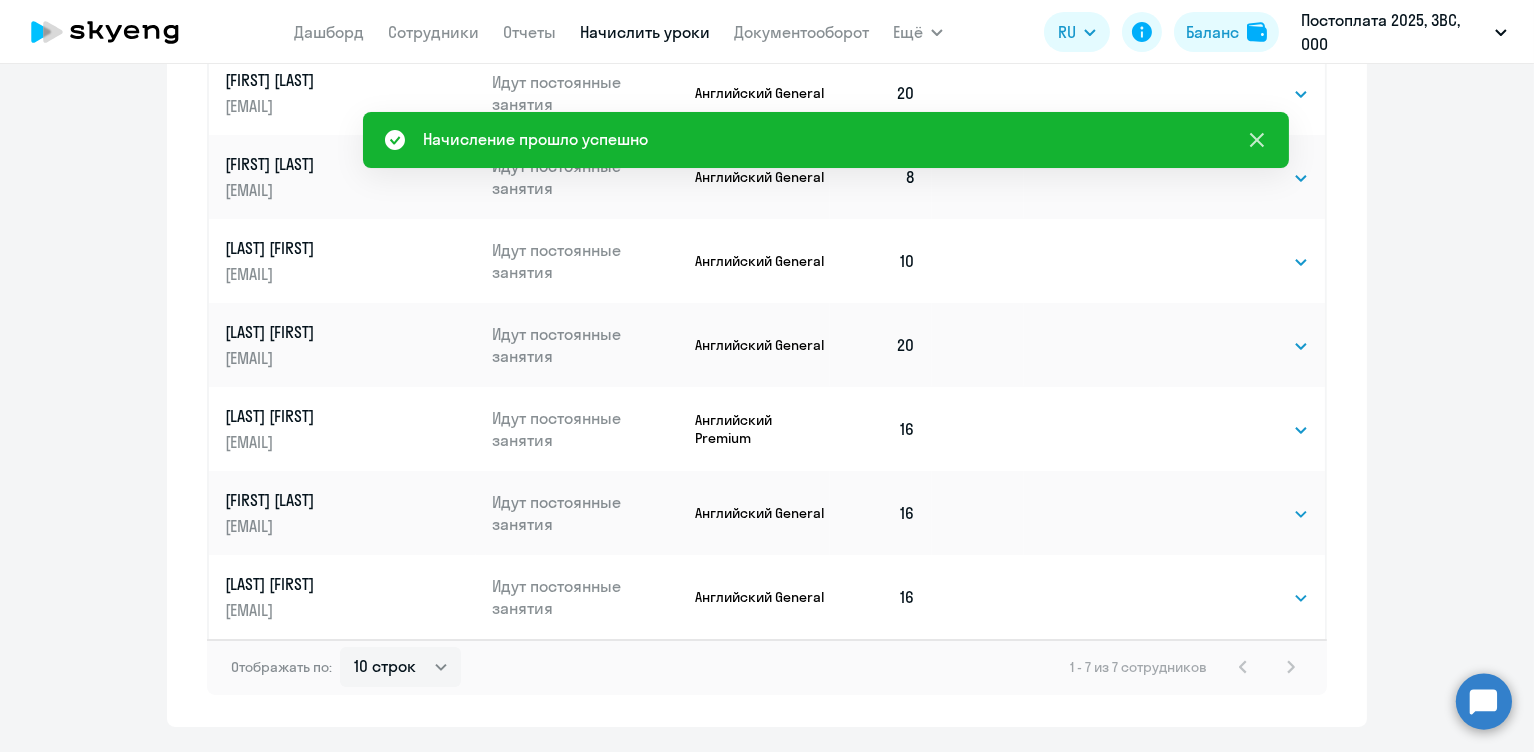 click 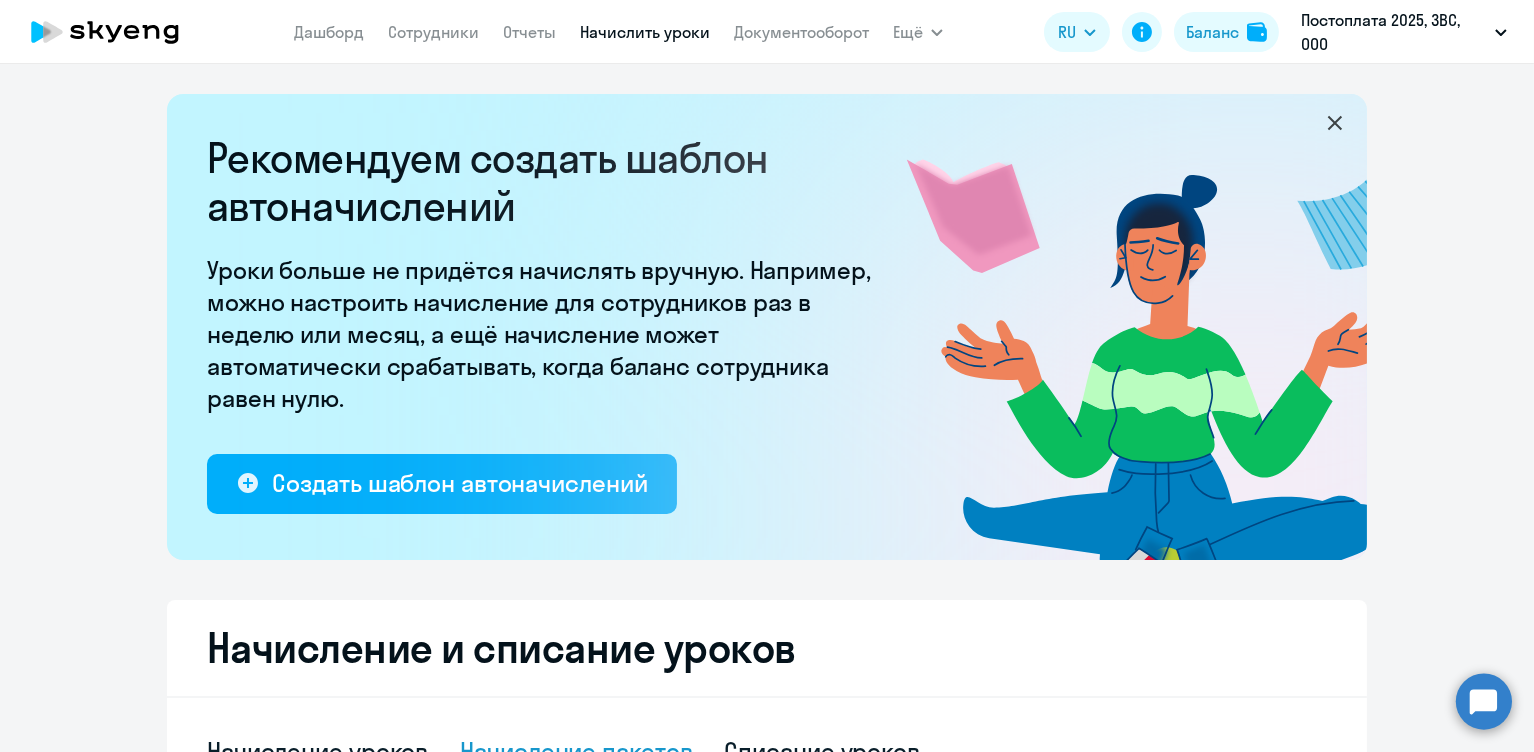 scroll, scrollTop: 0, scrollLeft: 0, axis: both 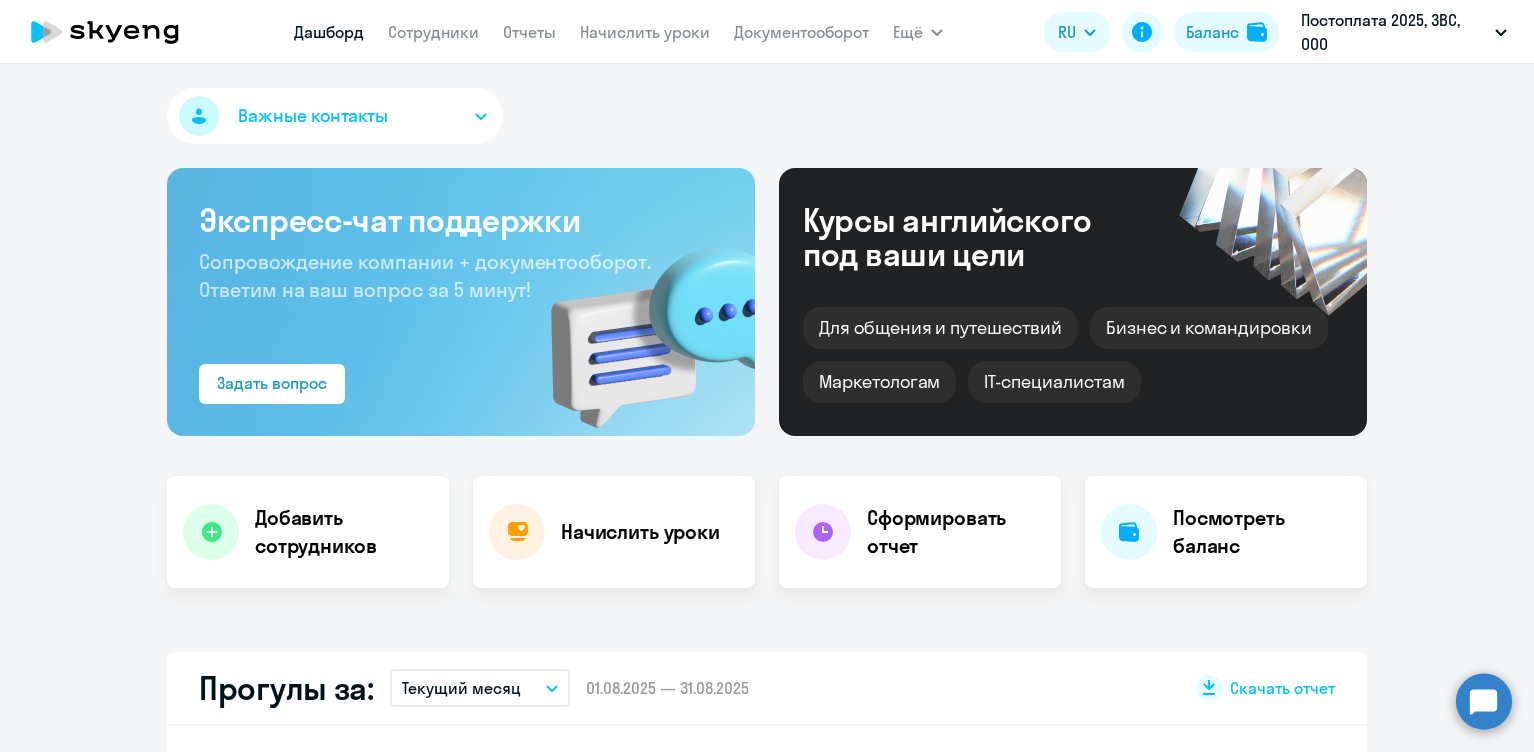 select on "30" 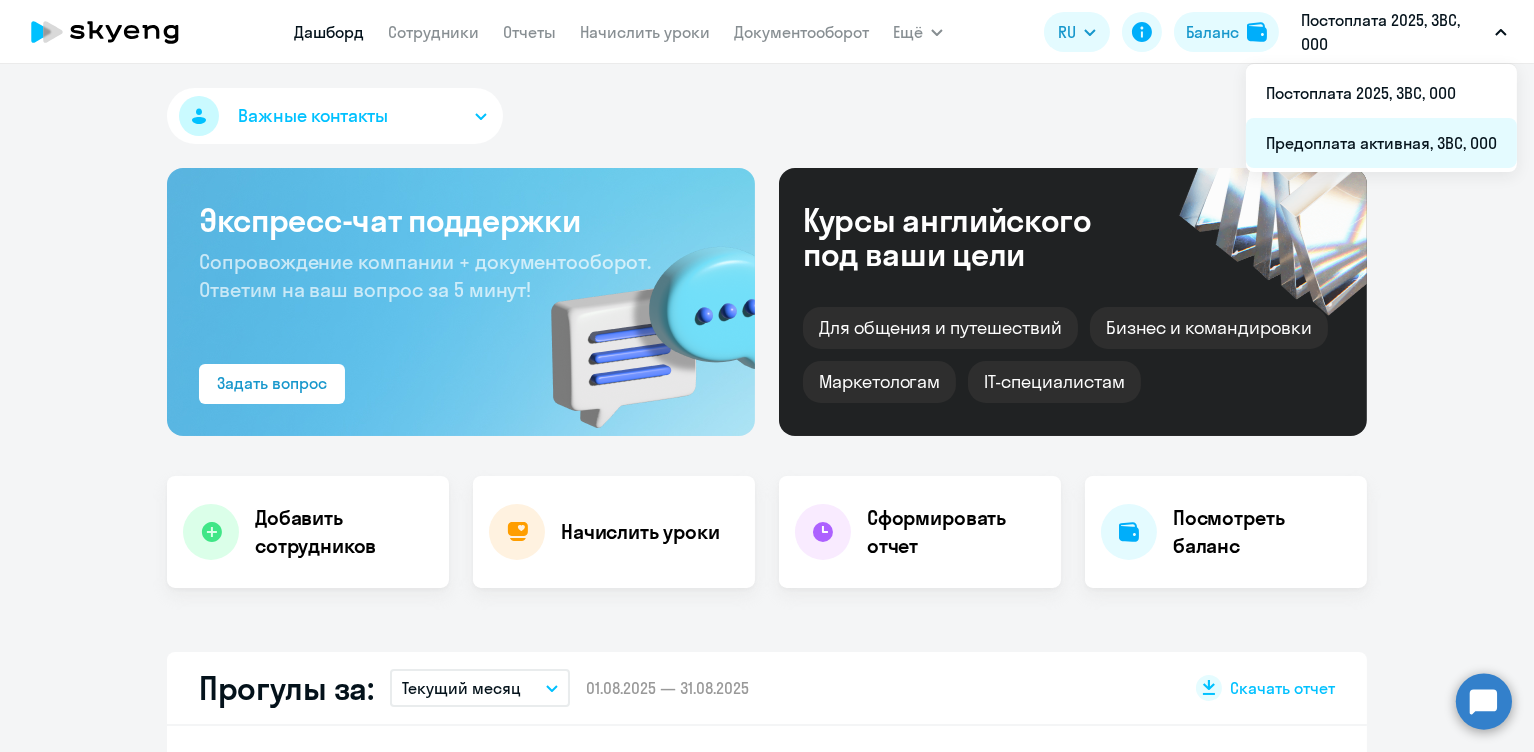 click on "Предоплата активная, 3ВС, ООО" at bounding box center (1381, 143) 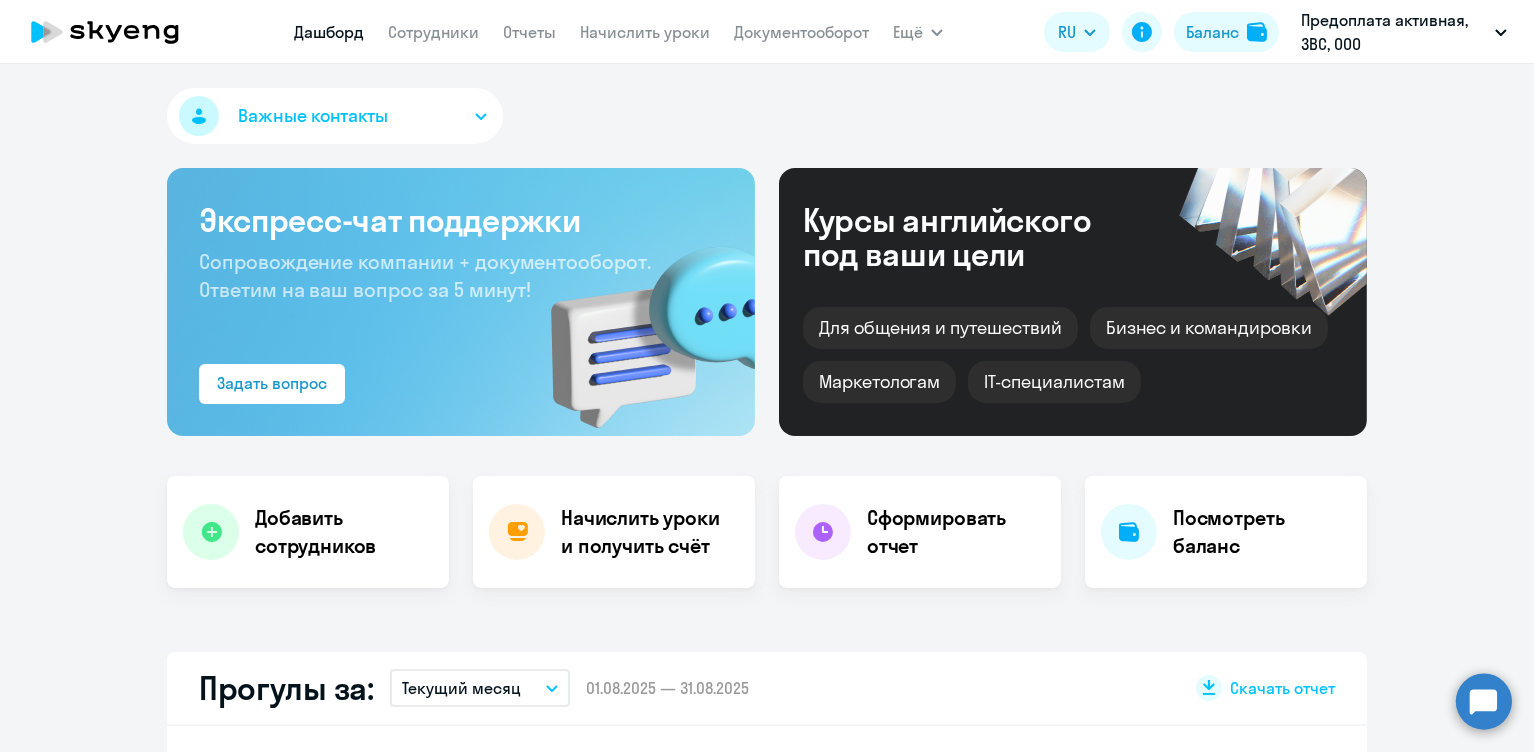 select on "30" 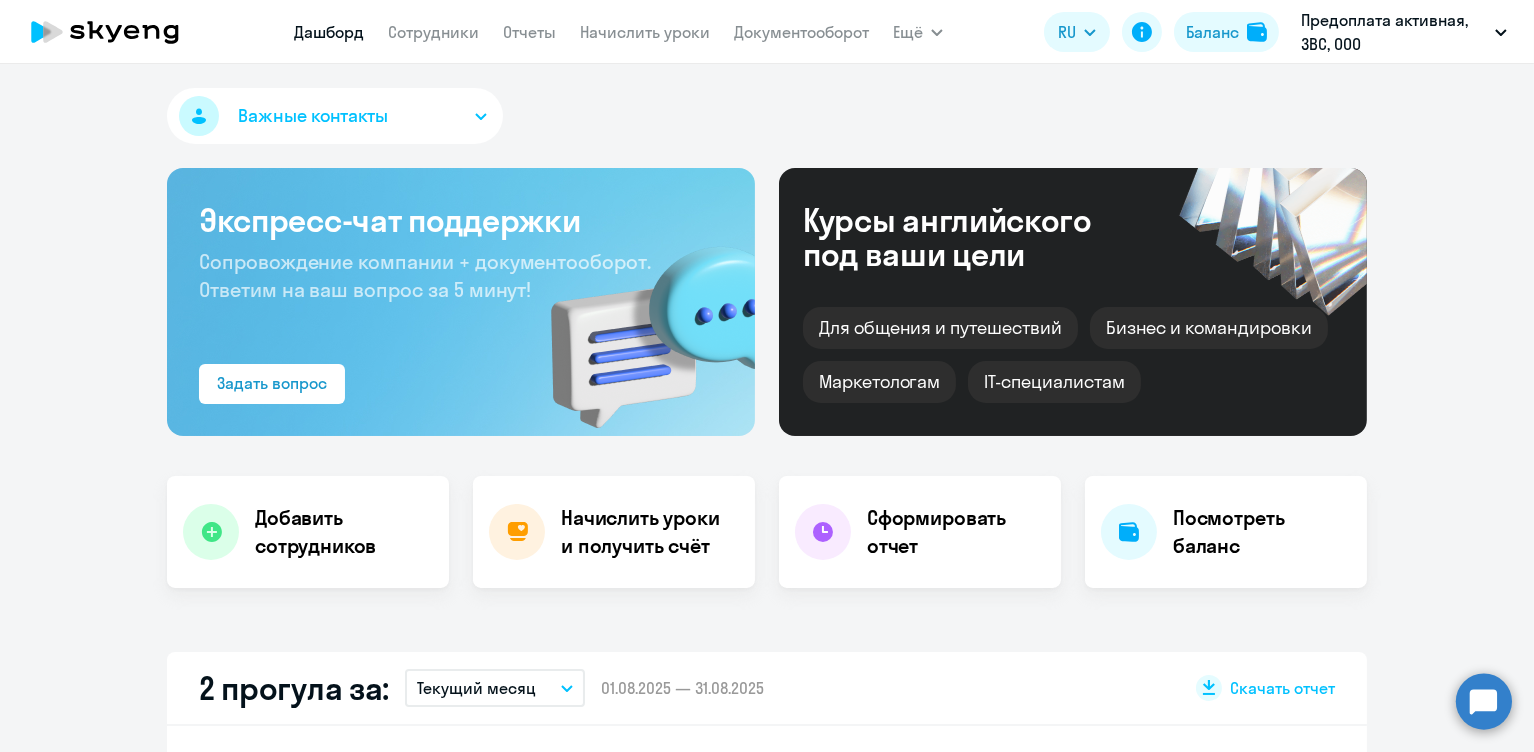scroll, scrollTop: 267, scrollLeft: 0, axis: vertical 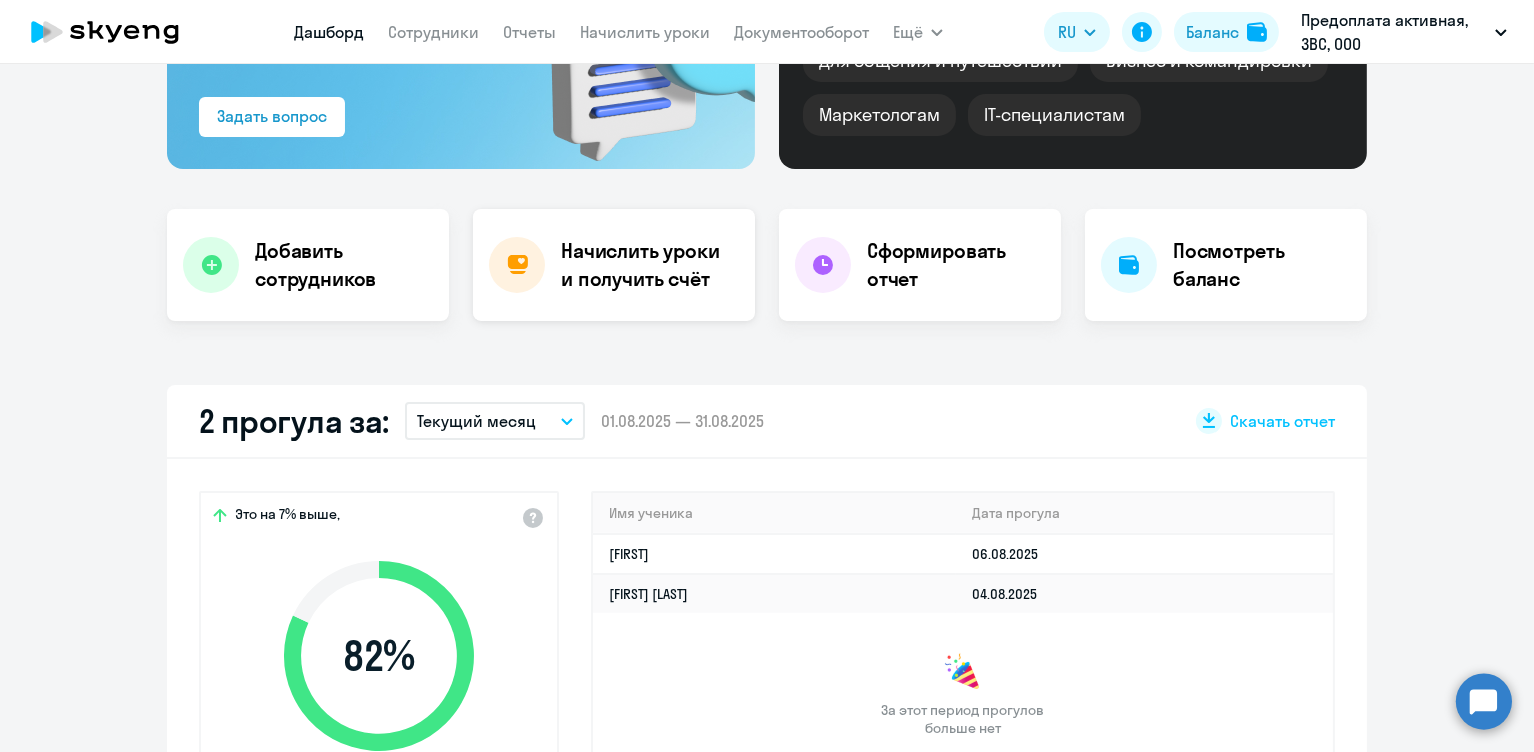click on "Начислить уроки и получить счёт" 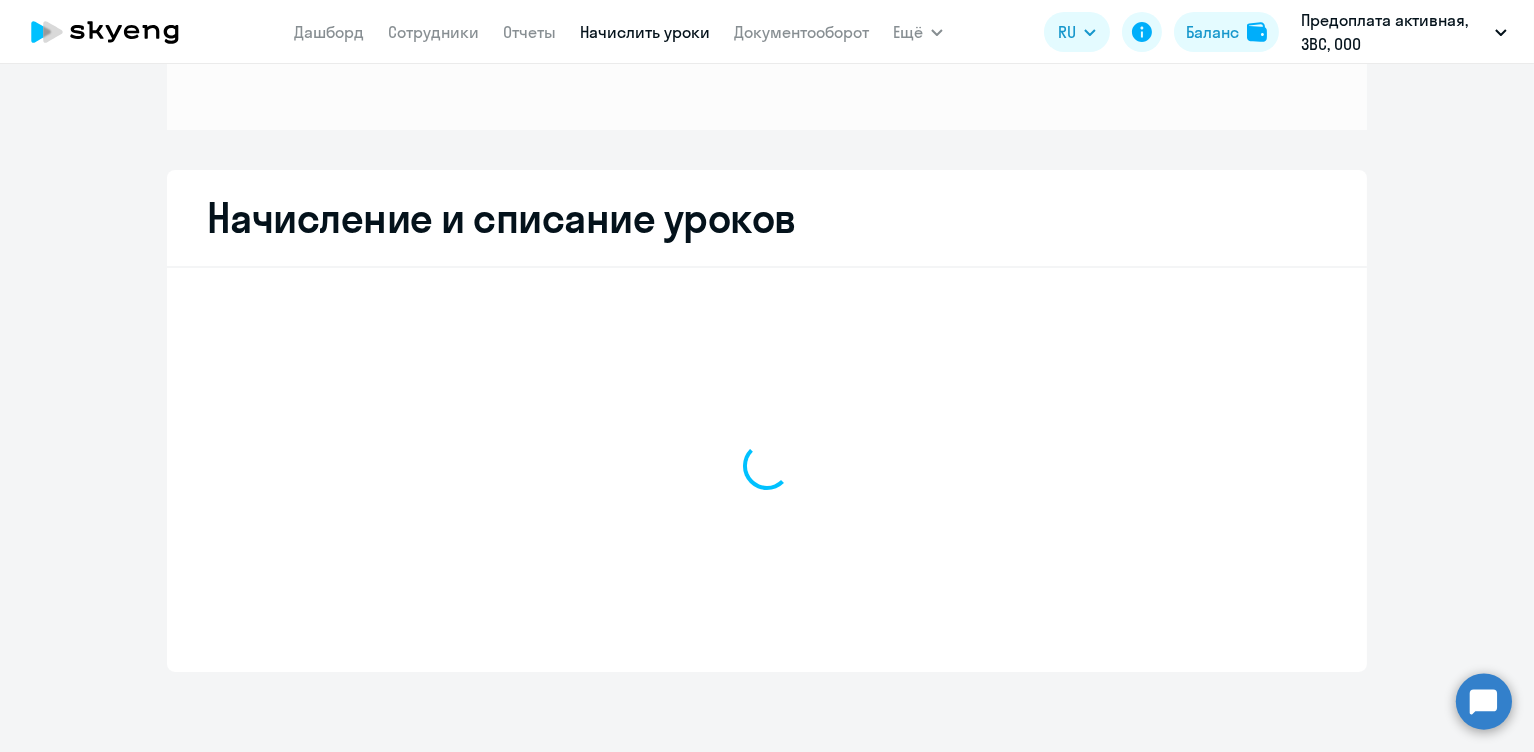 scroll, scrollTop: 249, scrollLeft: 0, axis: vertical 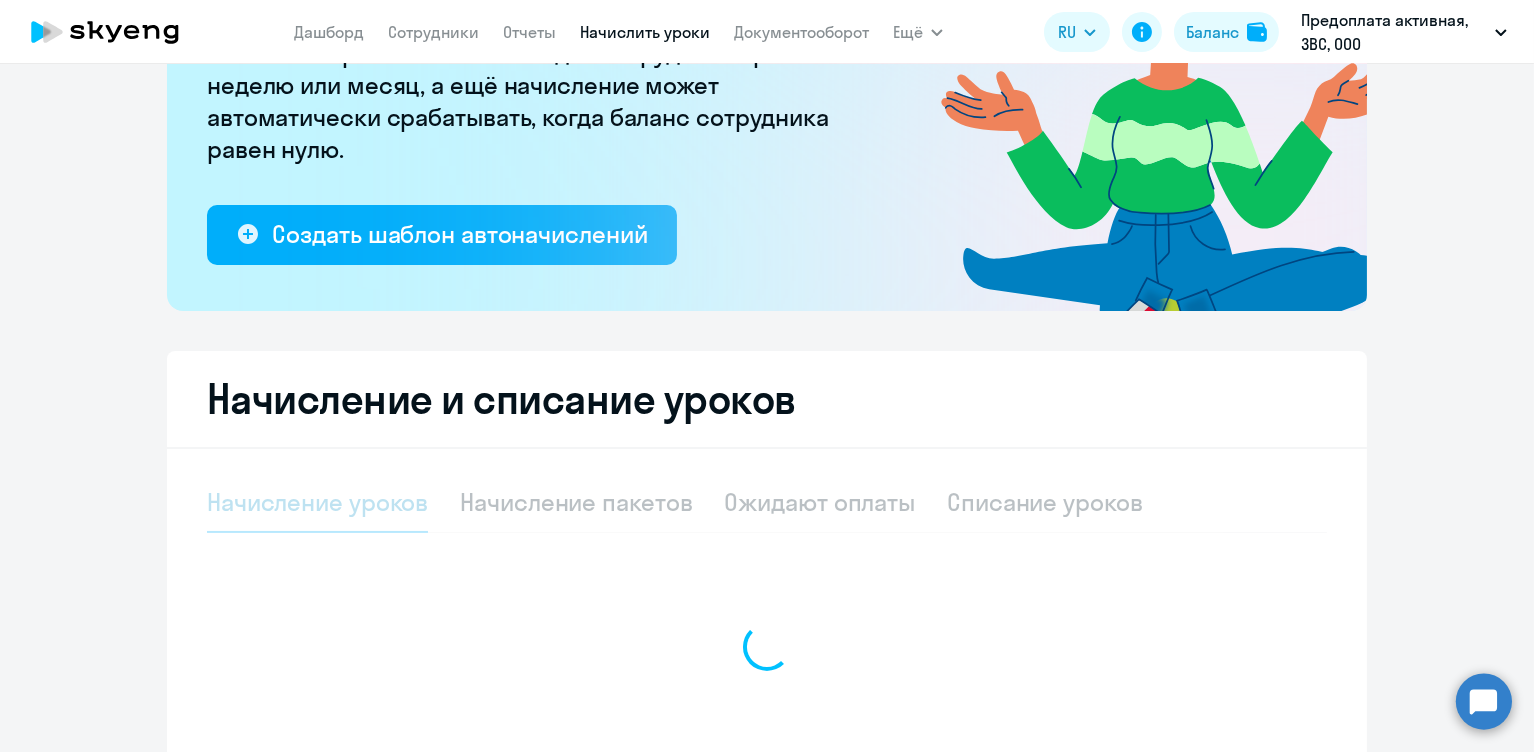 select on "10" 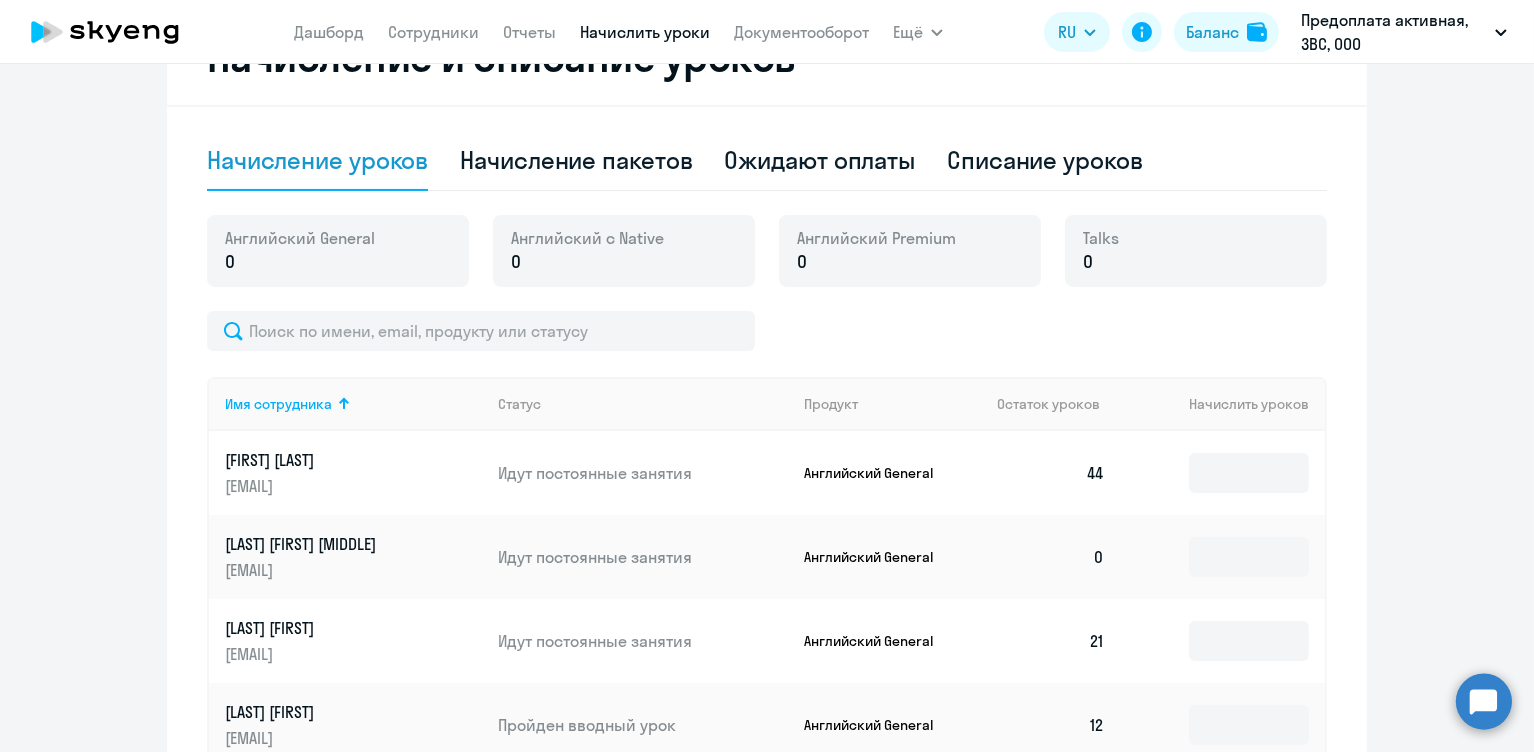 scroll, scrollTop: 594, scrollLeft: 0, axis: vertical 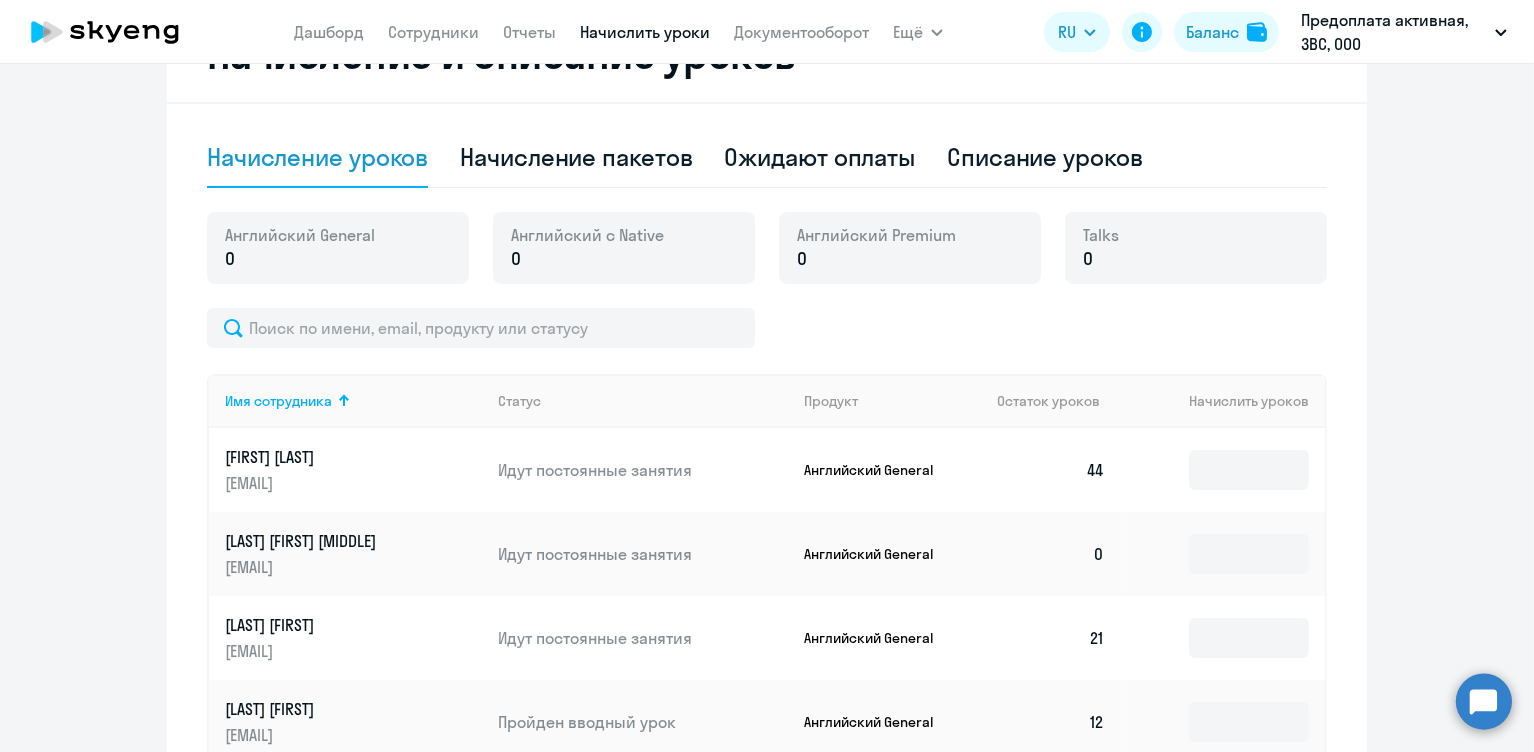 click 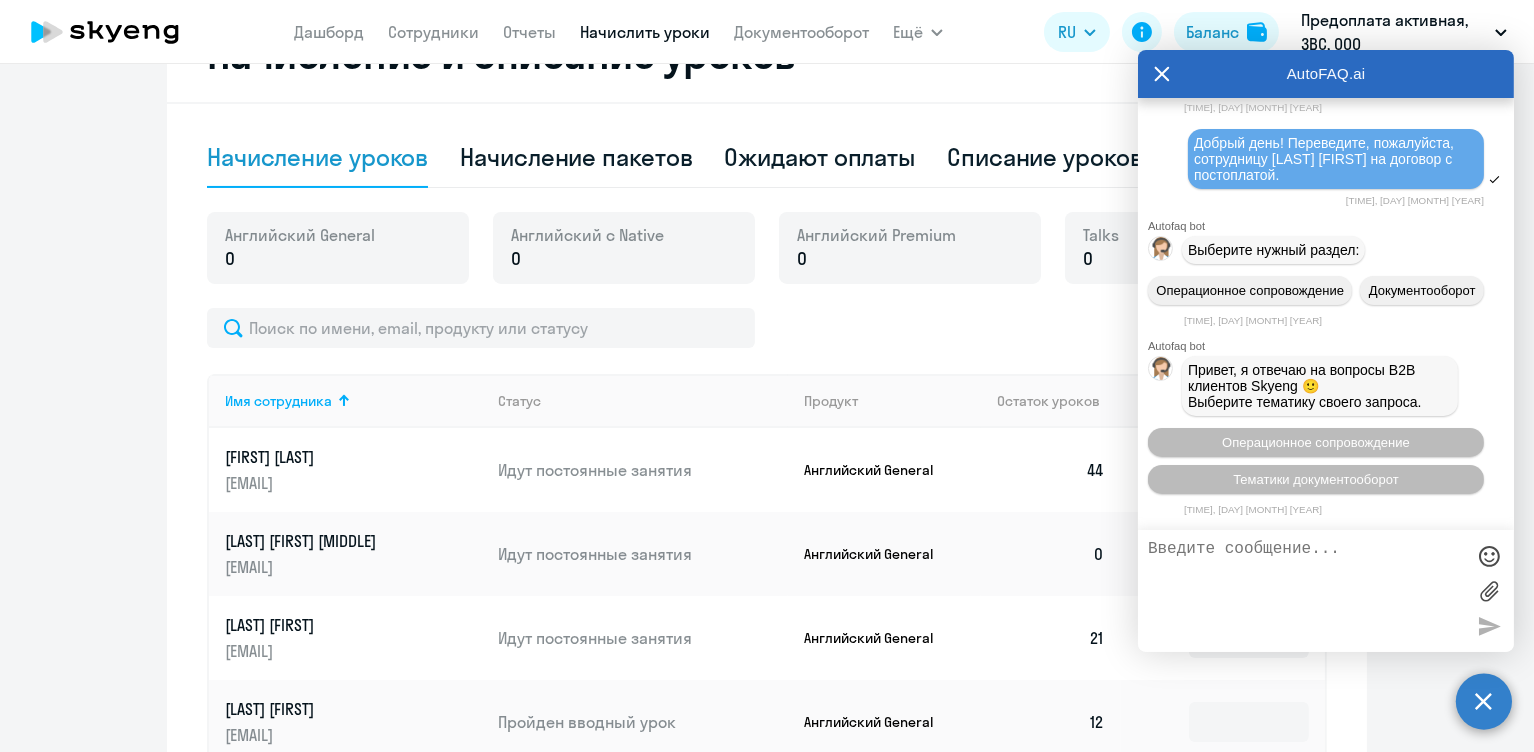 scroll, scrollTop: 9962, scrollLeft: 0, axis: vertical 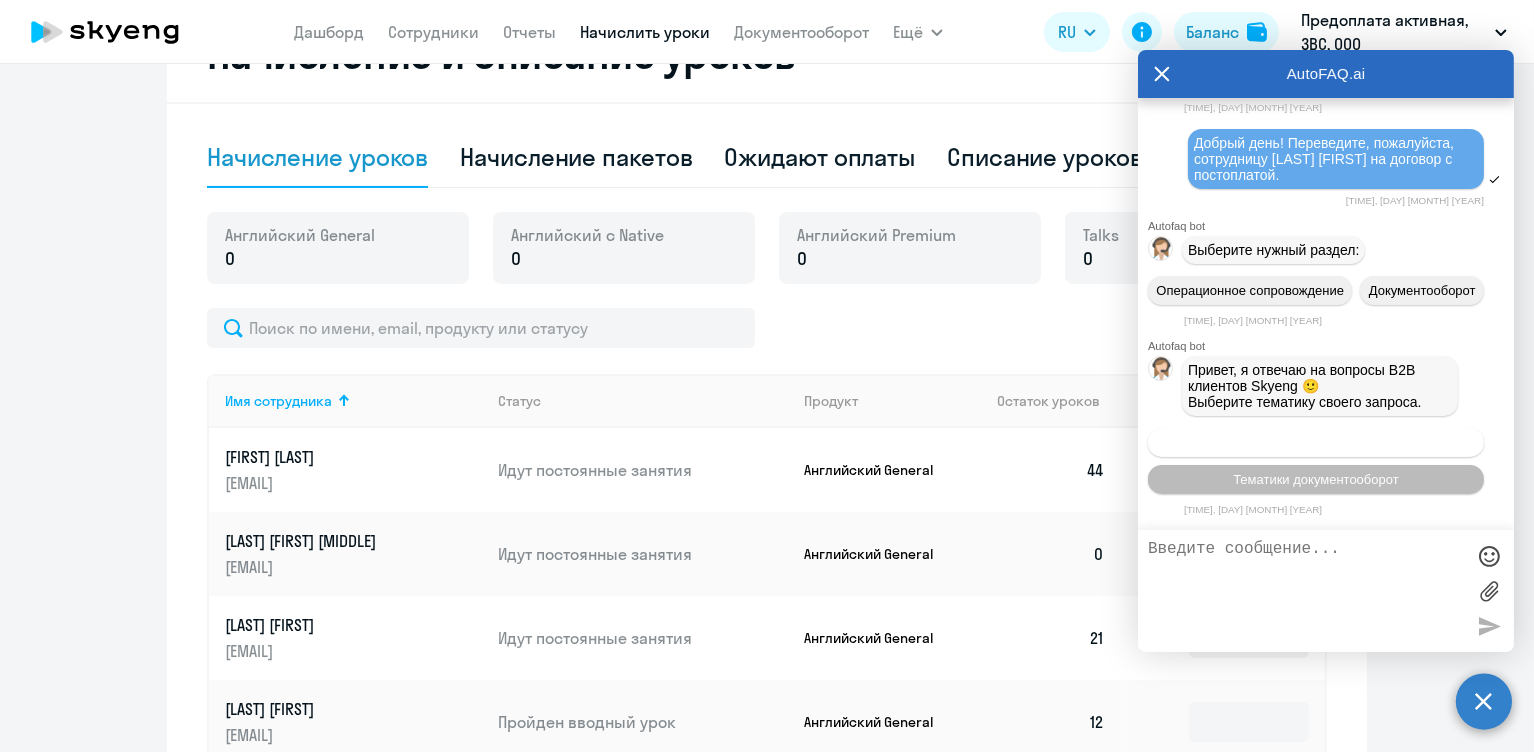 click on "Операционное сопровождение" at bounding box center (1316, 442) 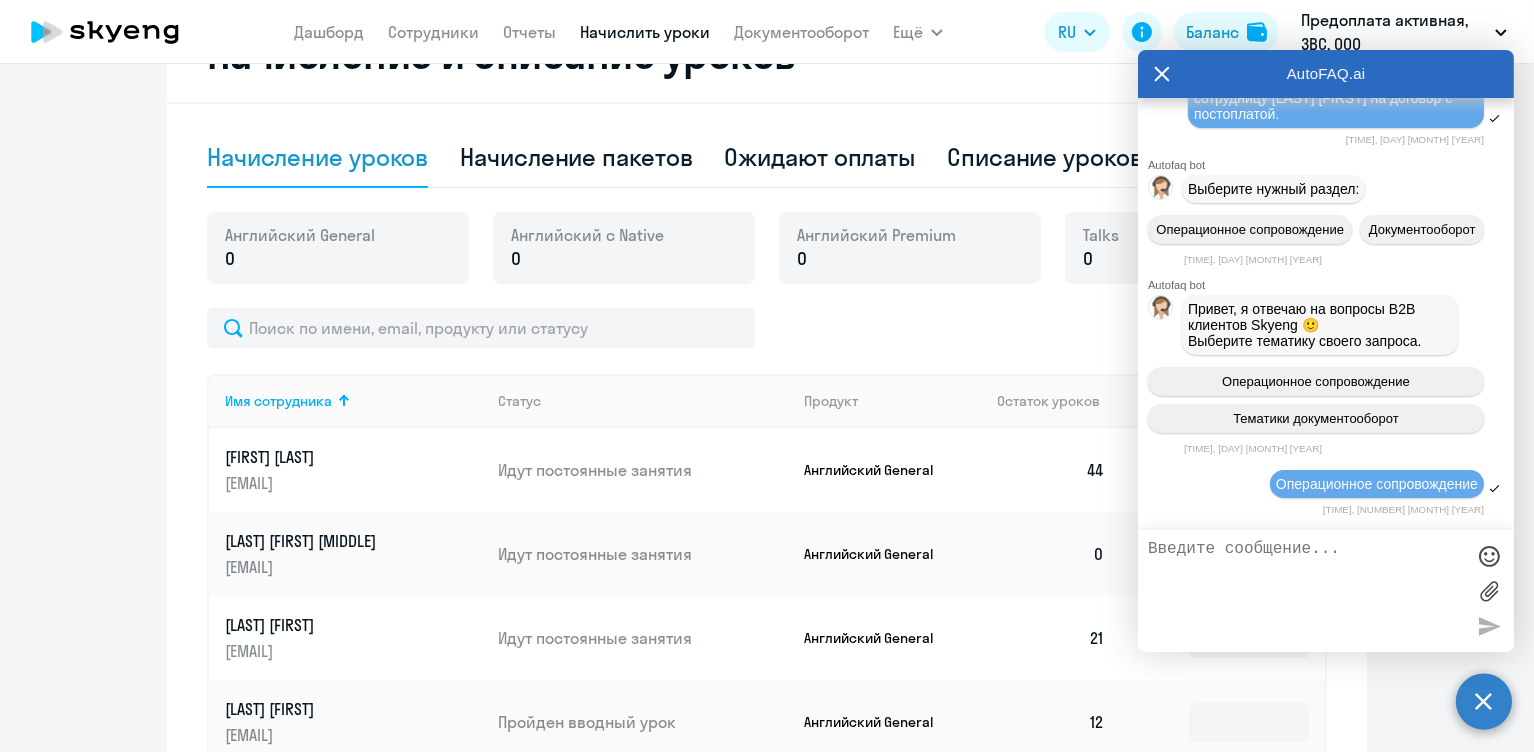 scroll, scrollTop: 10229, scrollLeft: 0, axis: vertical 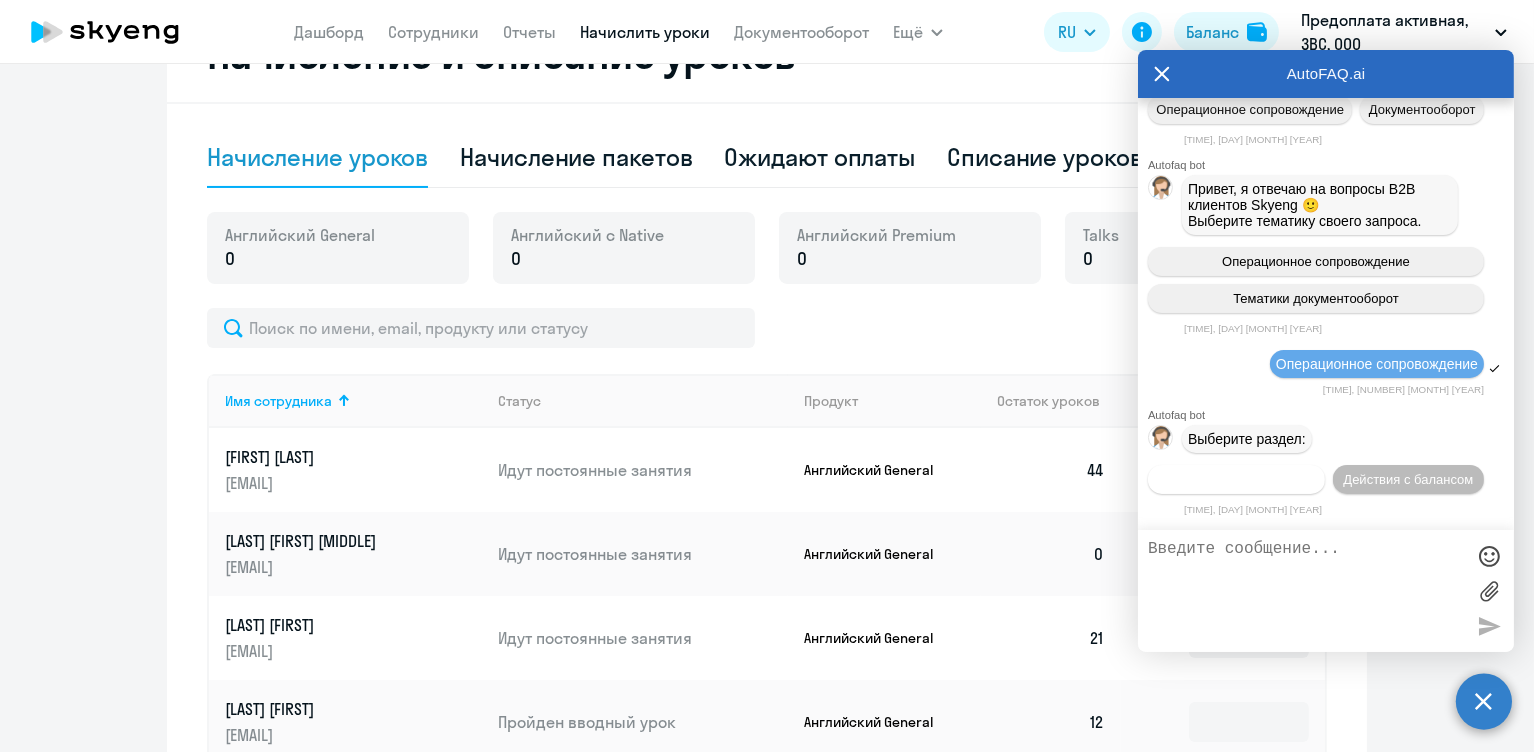 click on "Действия по сотрудникам" at bounding box center [1236, 479] 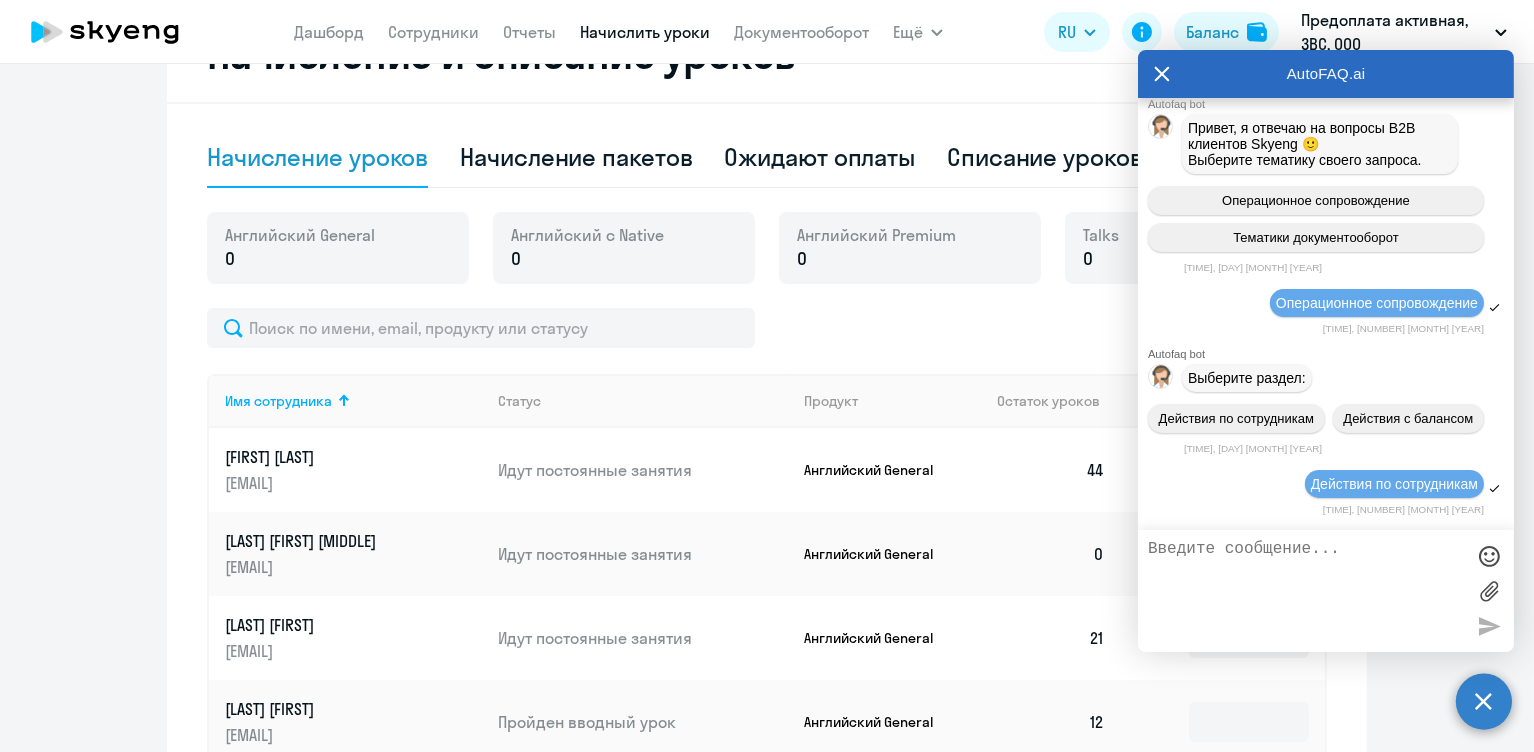 scroll, scrollTop: 10497, scrollLeft: 0, axis: vertical 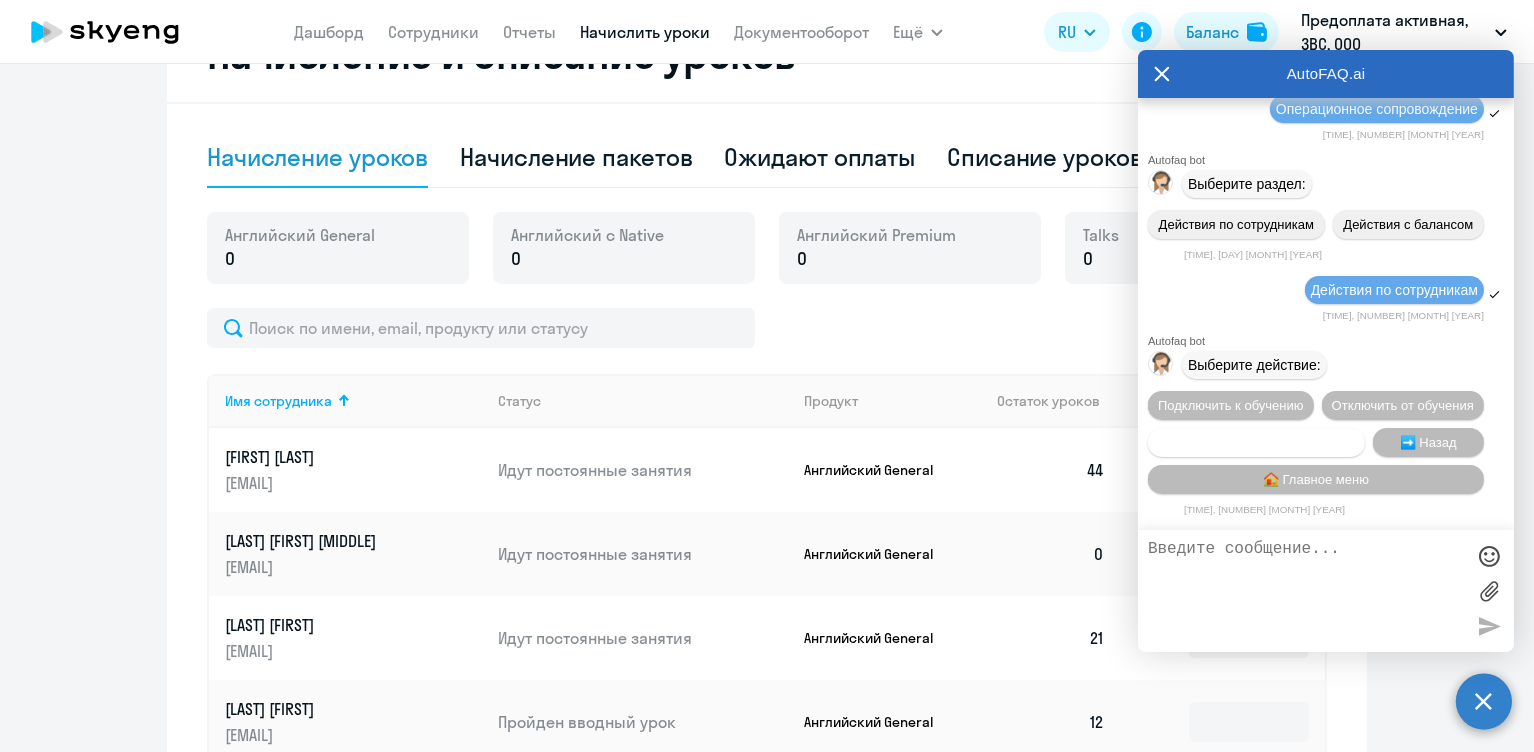 click on "Сотруднику нужна помощь" at bounding box center [1256, 442] 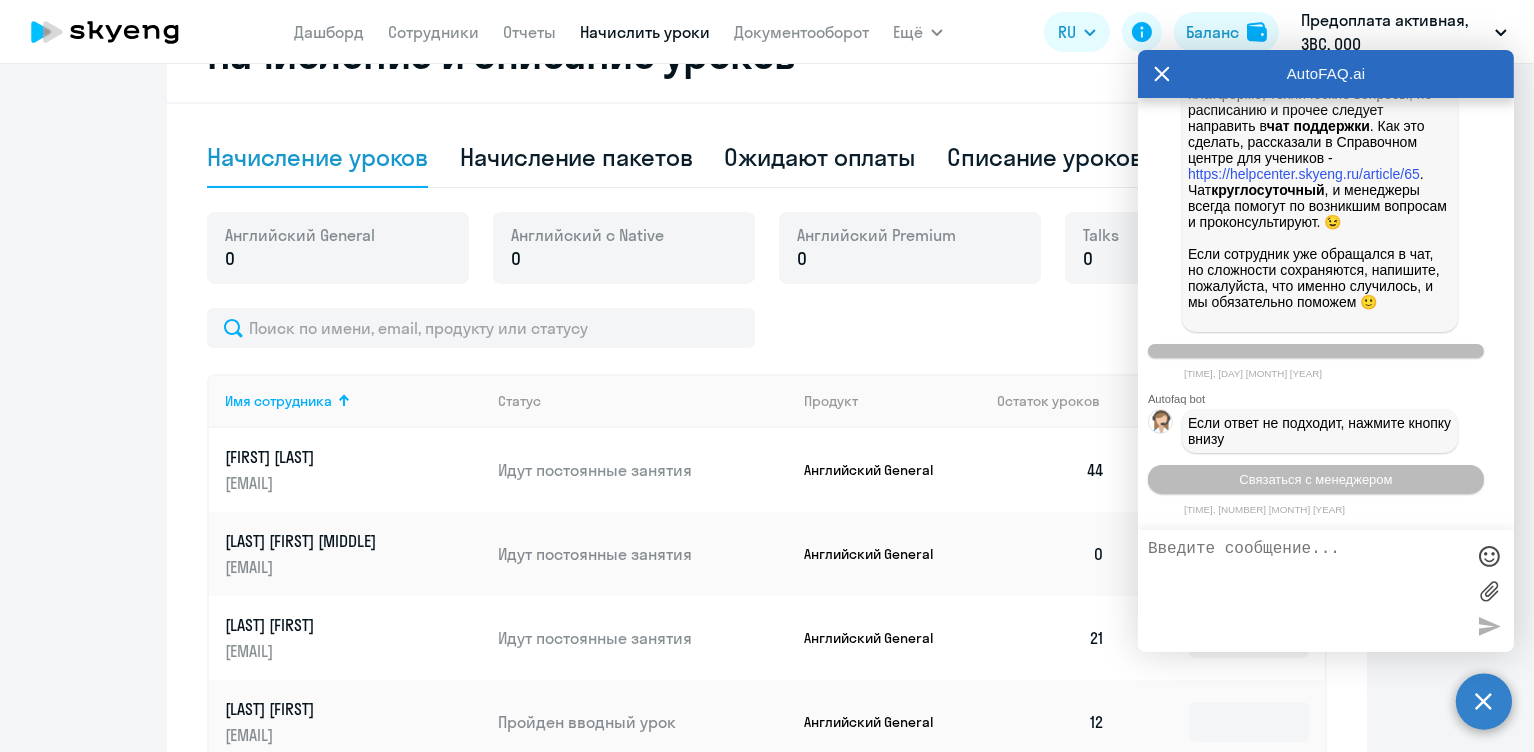 scroll, scrollTop: 11204, scrollLeft: 0, axis: vertical 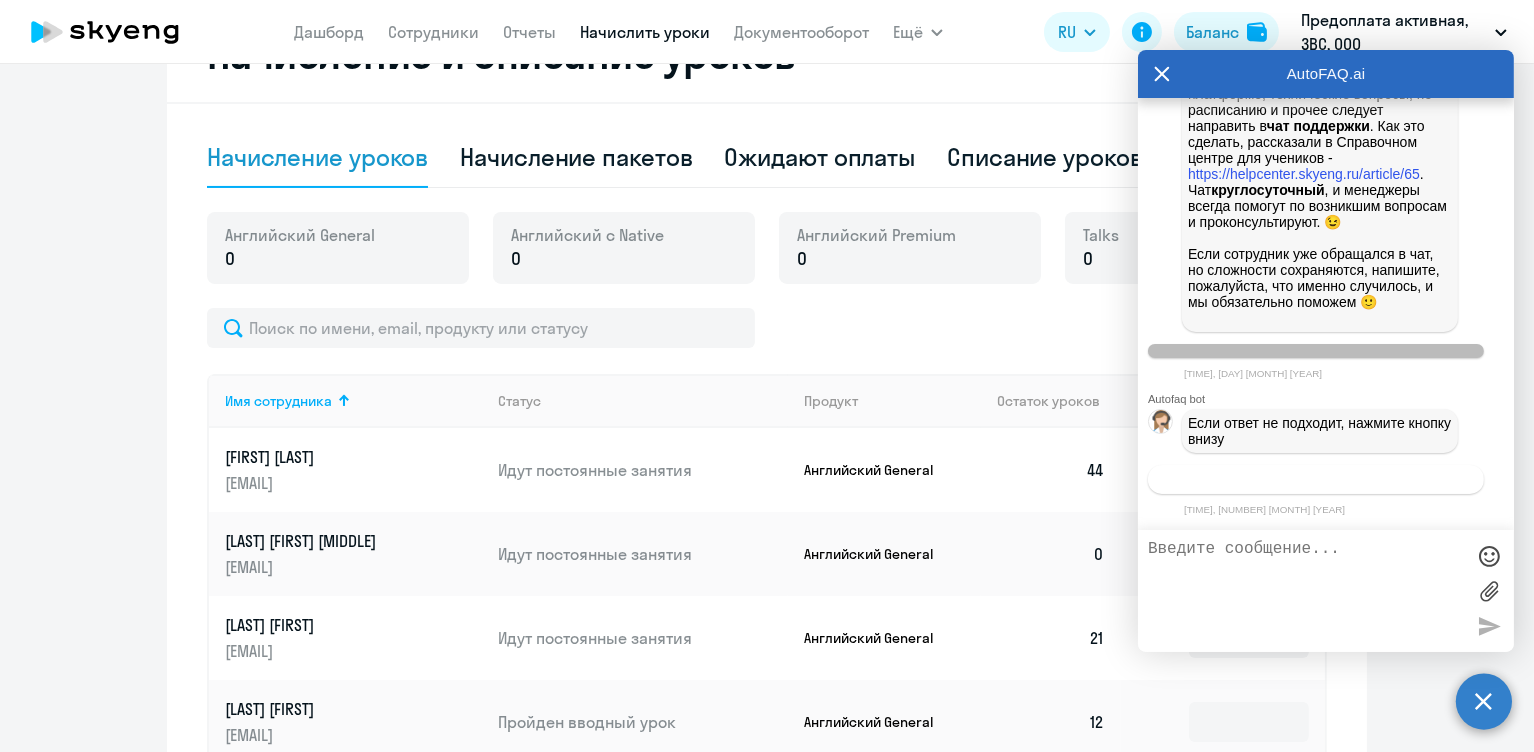 click on "Связаться с менеджером" at bounding box center [1315, 479] 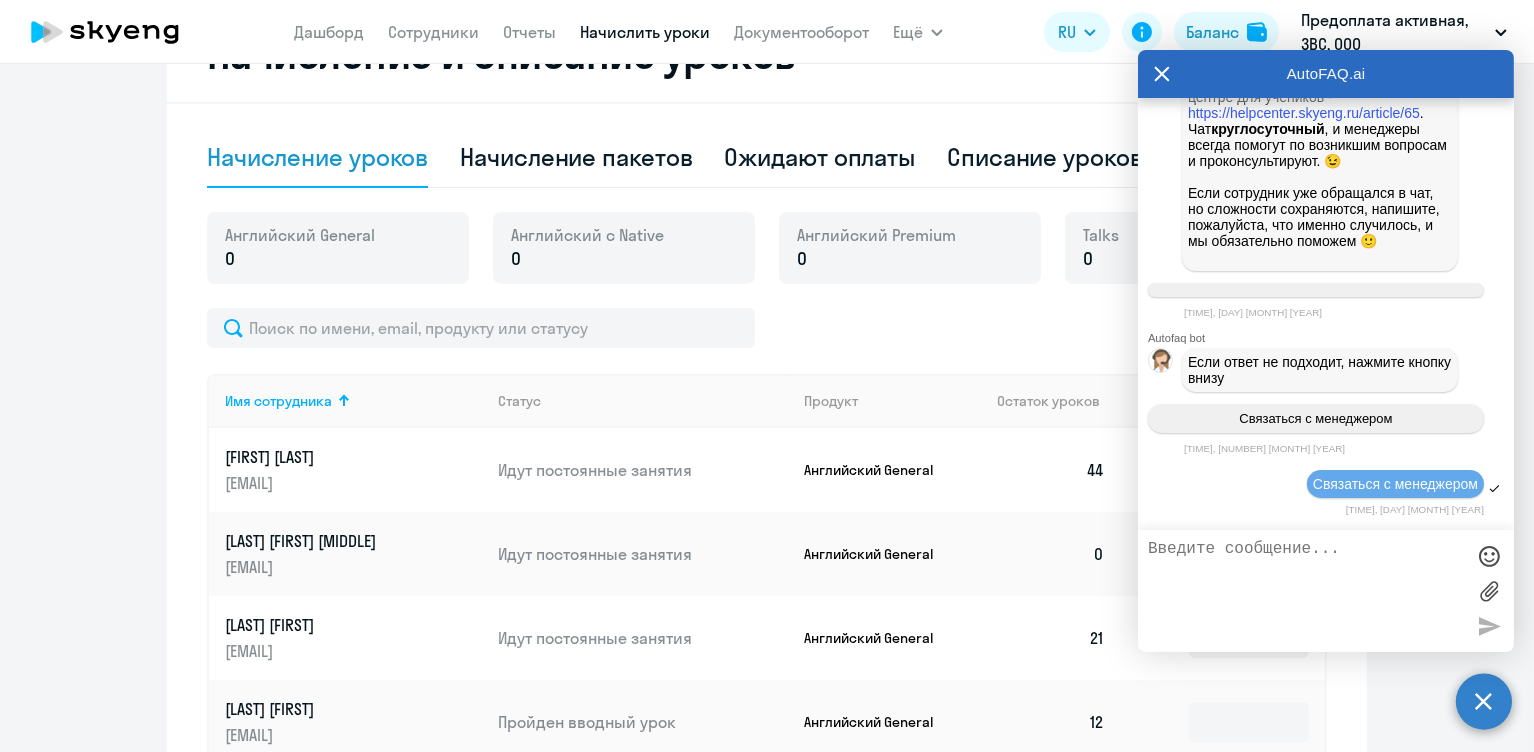 click at bounding box center (1306, 591) 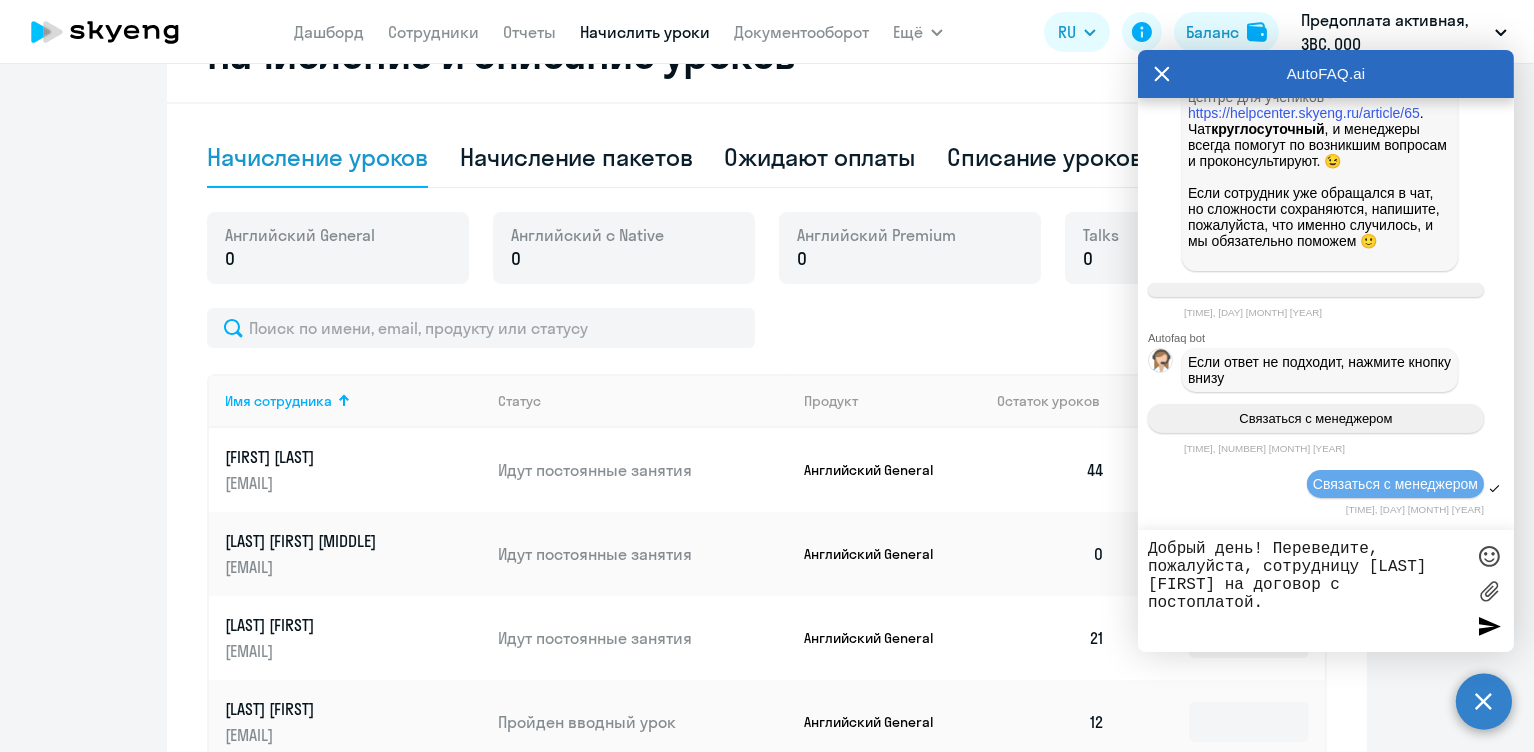 click on "Добрый день! Переведите, пожалуйста, сотрудницу [LAST] [FIRST] на договор с постоплатой." at bounding box center (1306, 591) 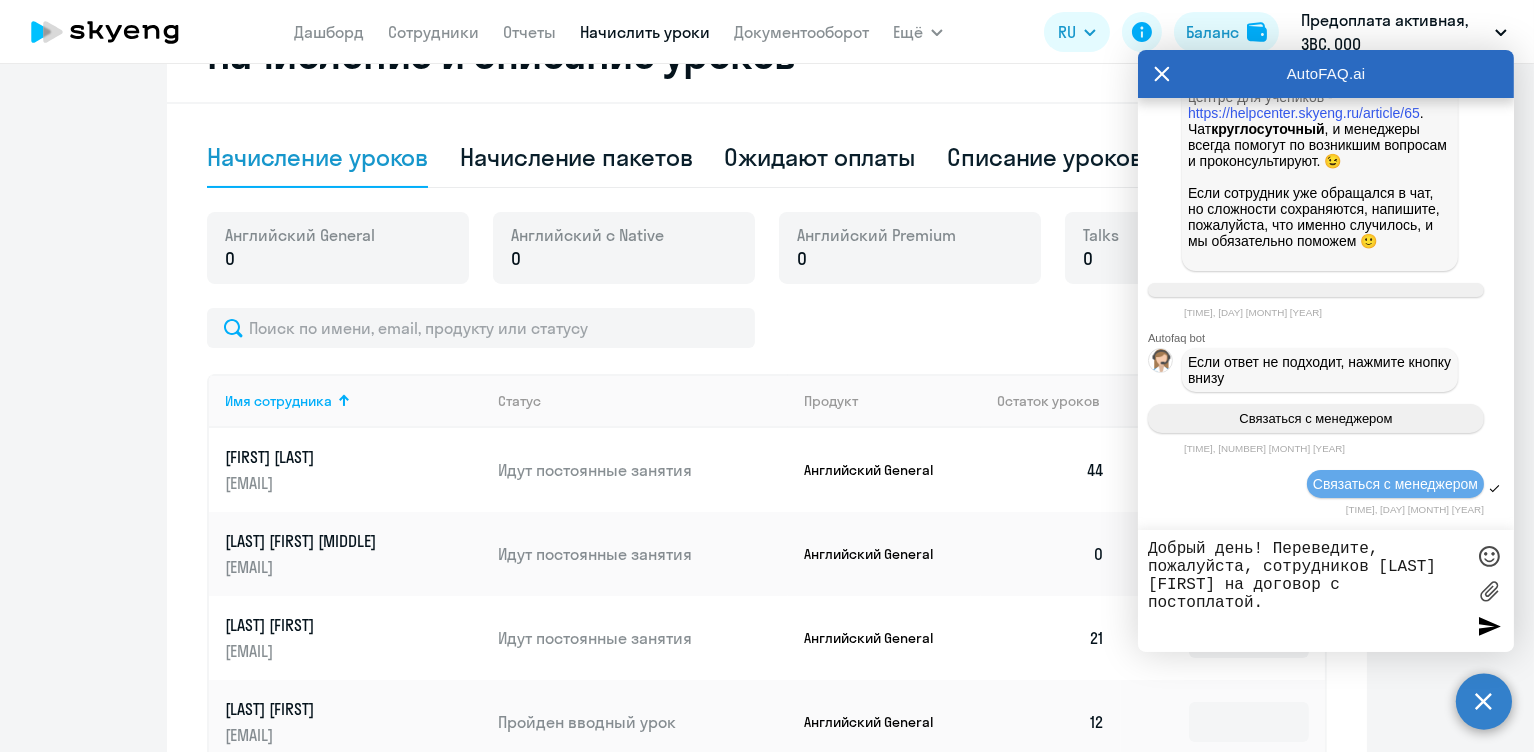 click on "Добрый день! Переведите, пожалуйста, сотрудников Сагитова Любовь на договор с постоплатой." at bounding box center (1306, 591) 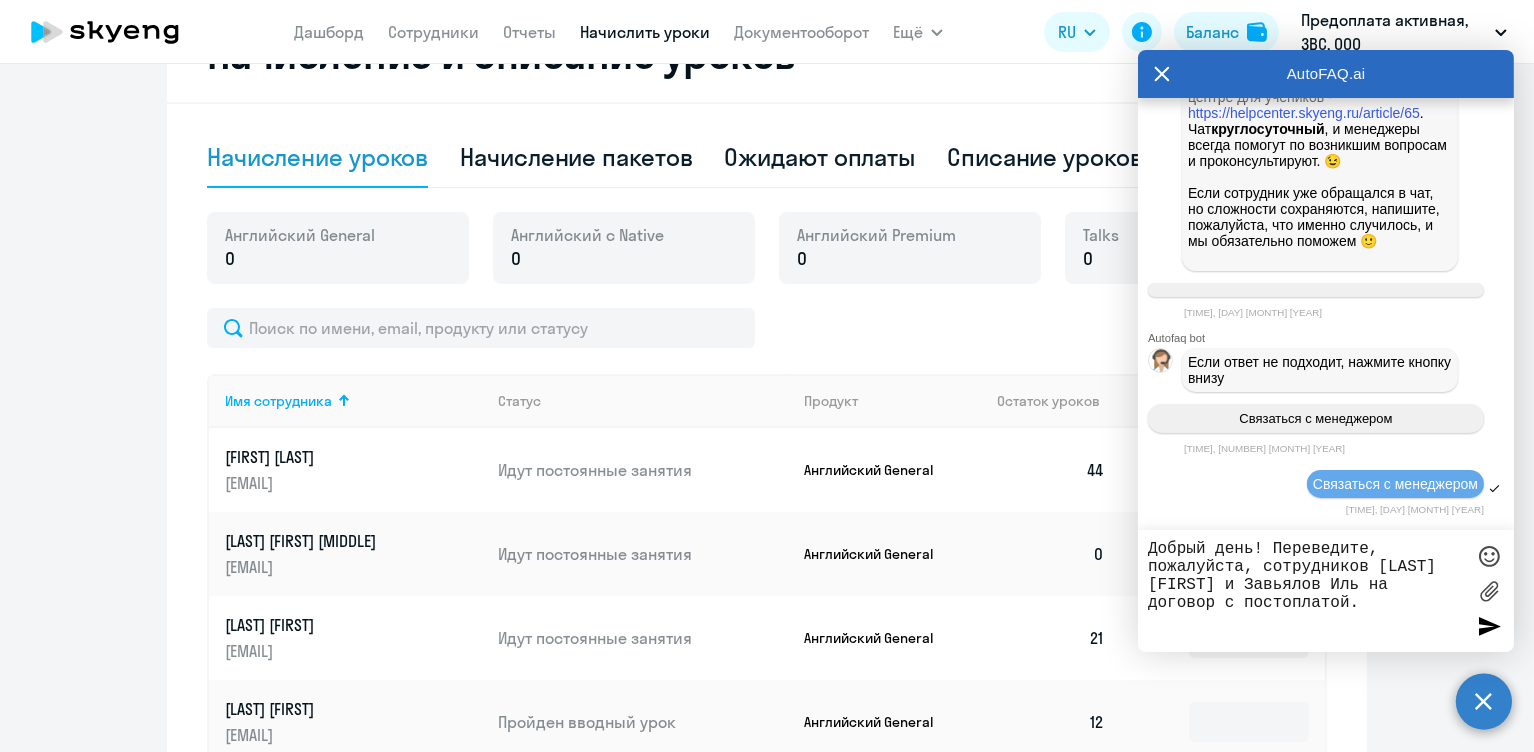 type on "Добрый день! Переведите, пожалуйста, сотрудников Сагитова Любовь и Завьялов Илья на договор с постоплатой." 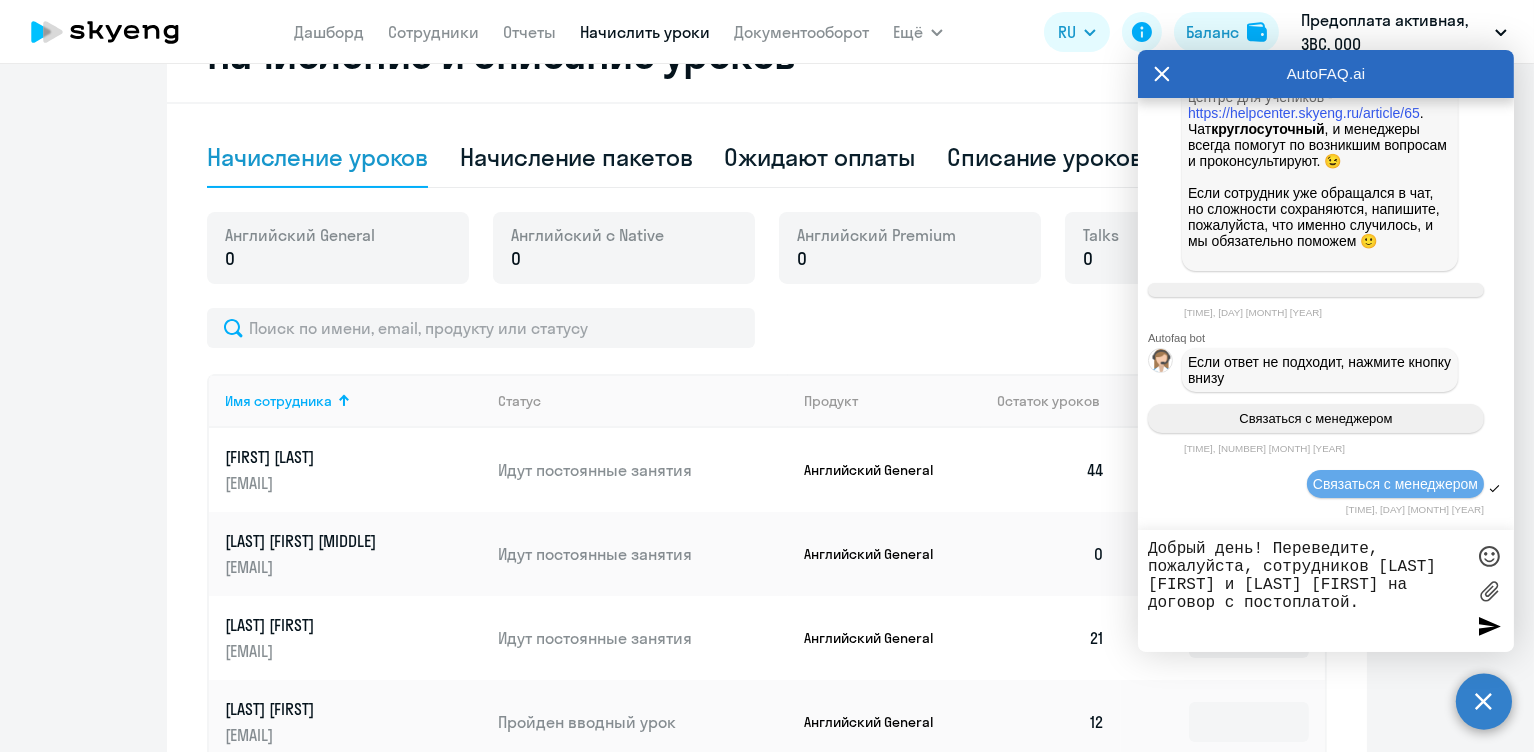 click on "Добрый день! Переведите, пожалуйста, сотрудников Сагитова Любовь и Завьялов Илья на договор с постоплатой." at bounding box center [1306, 591] 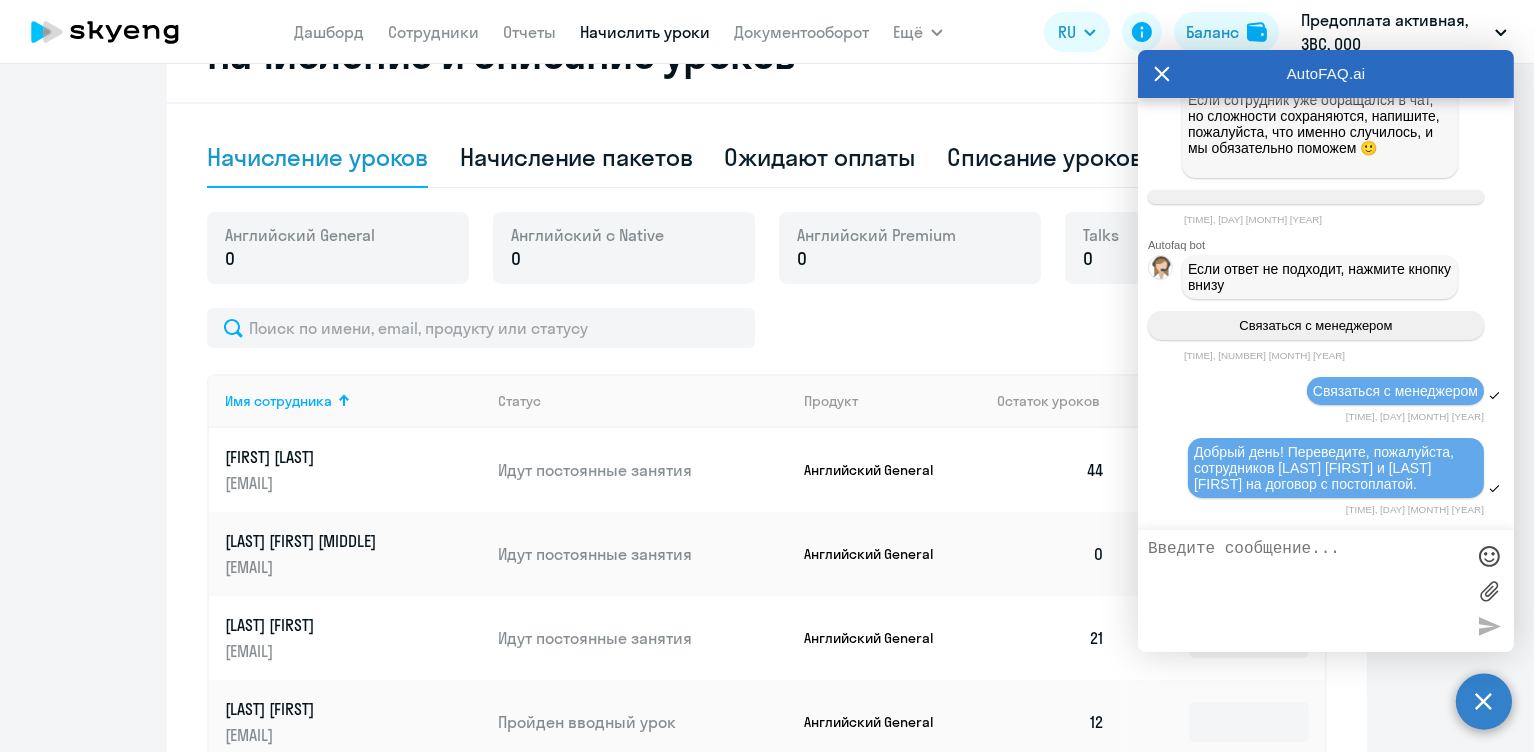 scroll, scrollTop: 11364, scrollLeft: 0, axis: vertical 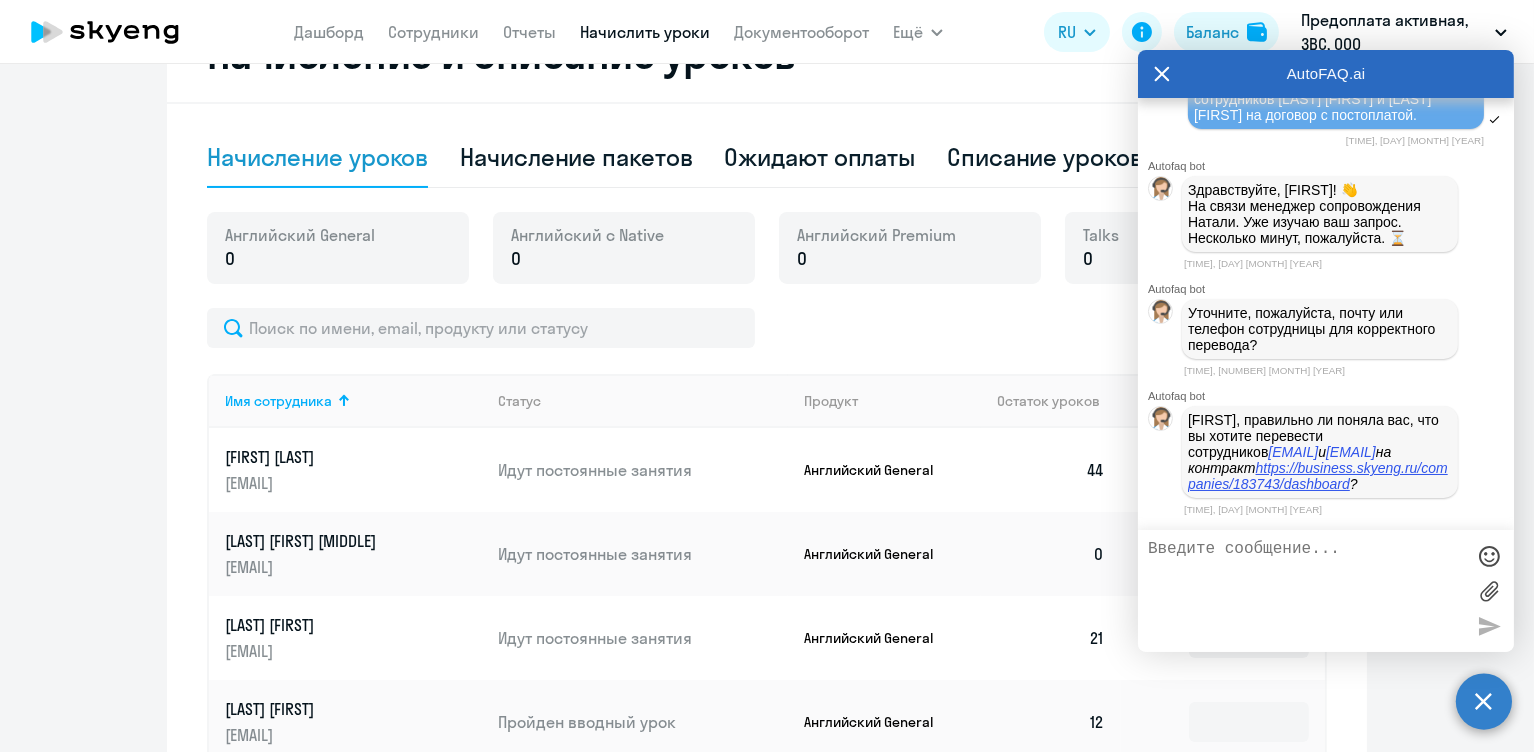 click on "https://business.skyeng.ru/companies/183743/dashboard" at bounding box center (1318, 476) 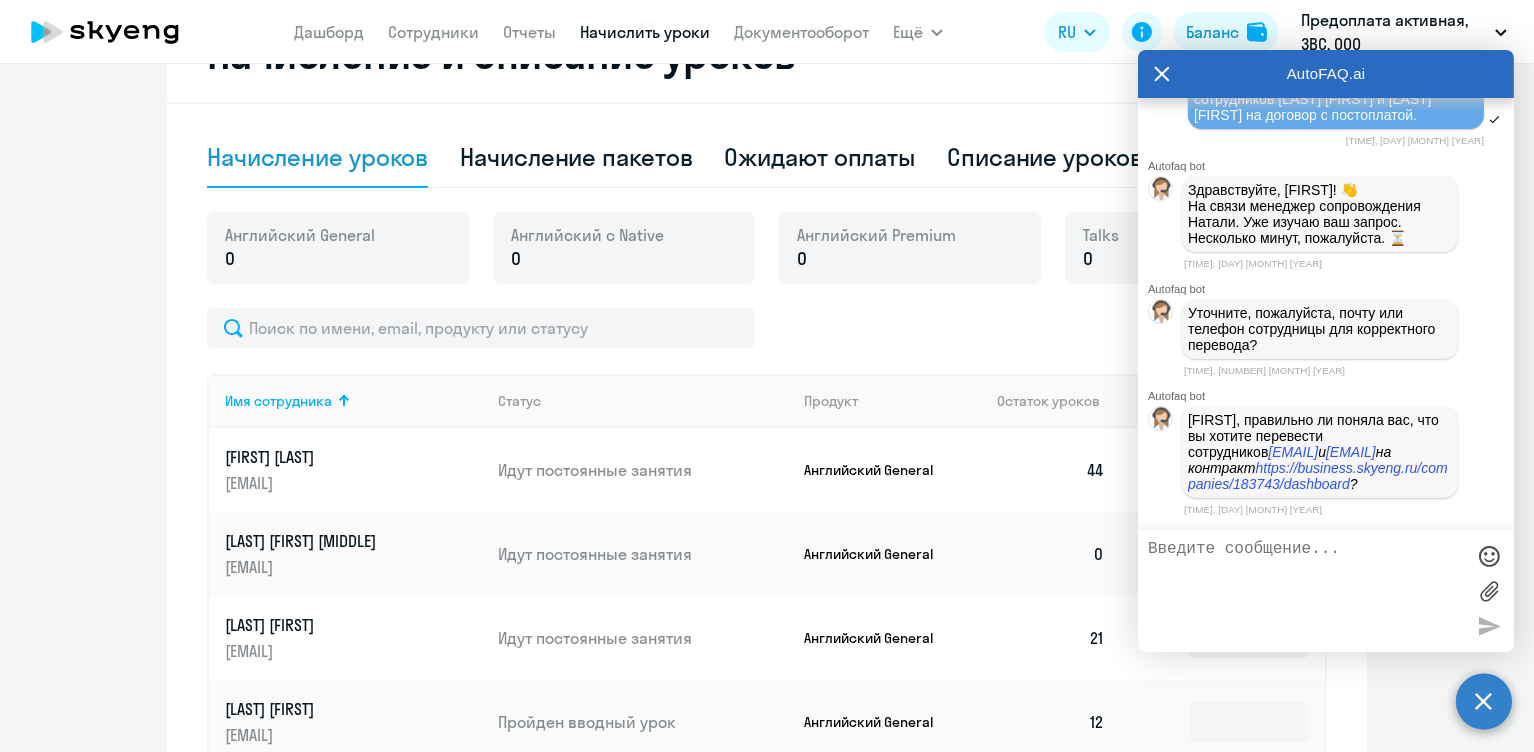 click at bounding box center [1306, 591] 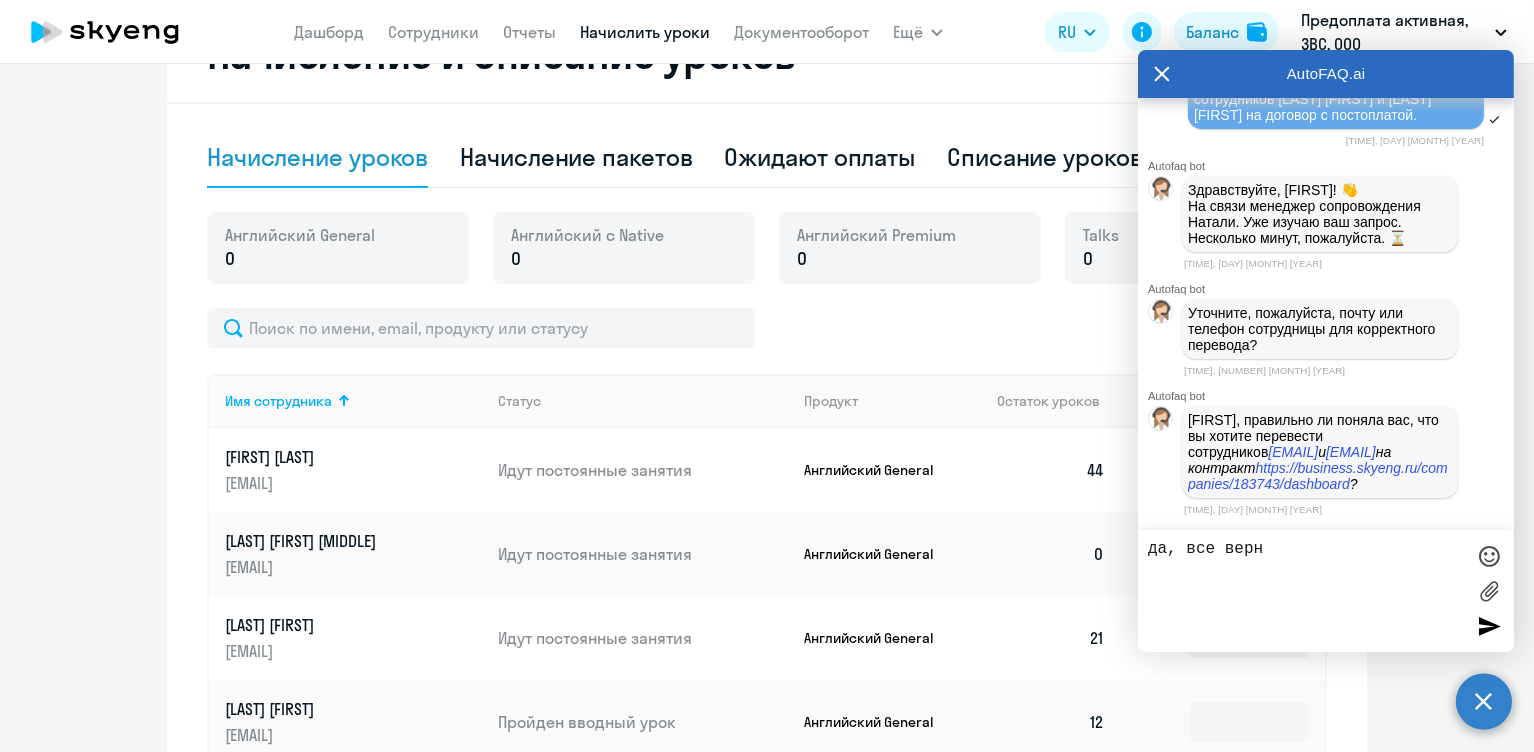 type on "да, все верно" 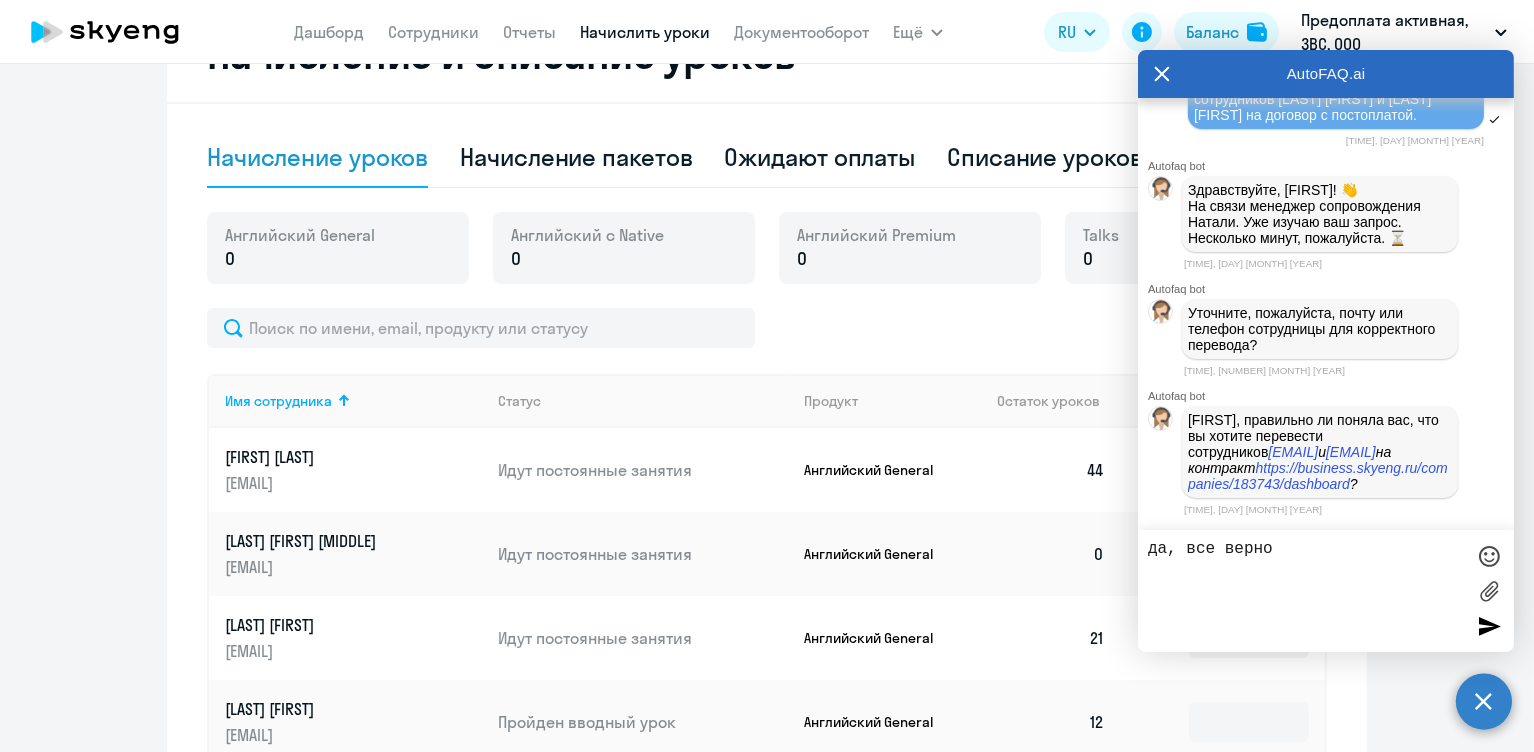 type 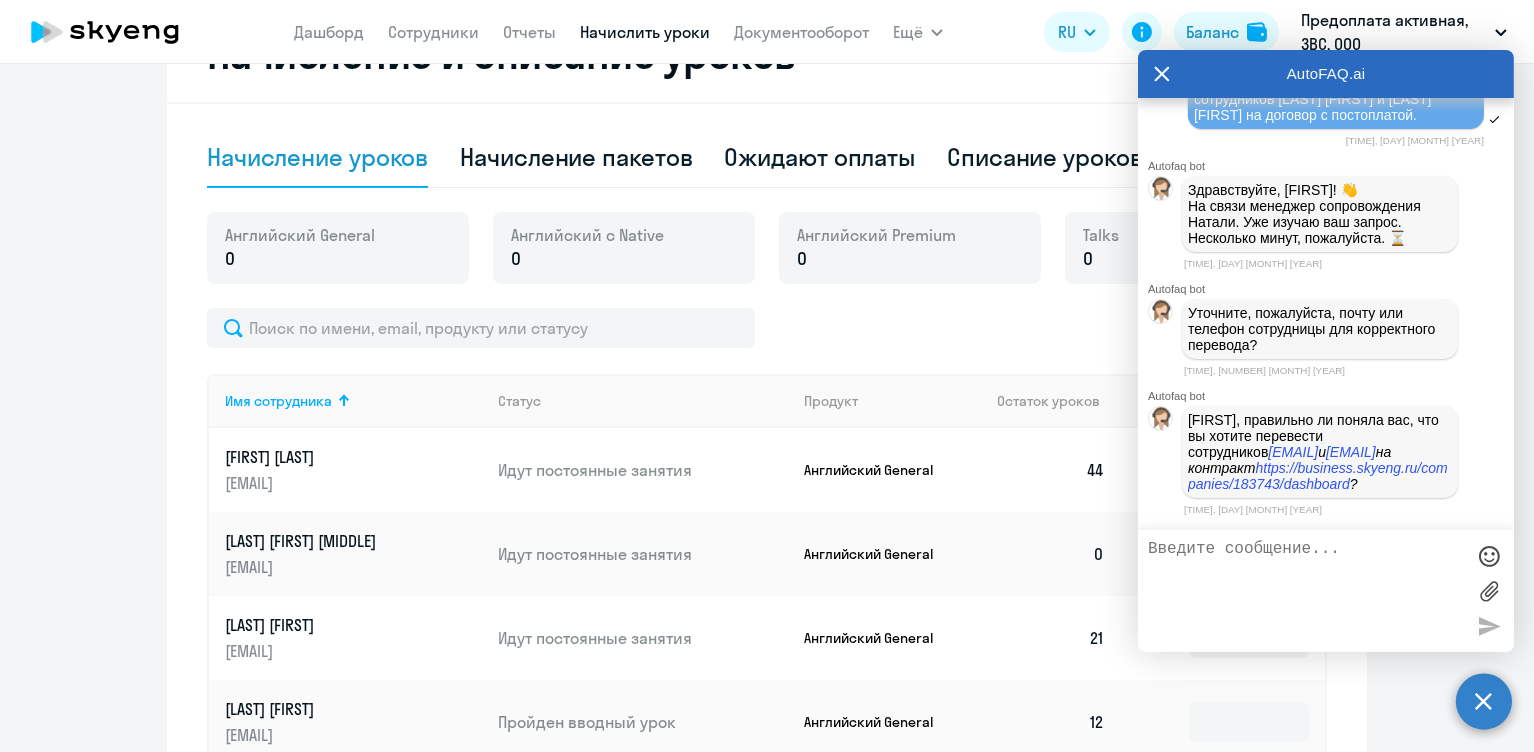 scroll, scrollTop: 11841, scrollLeft: 0, axis: vertical 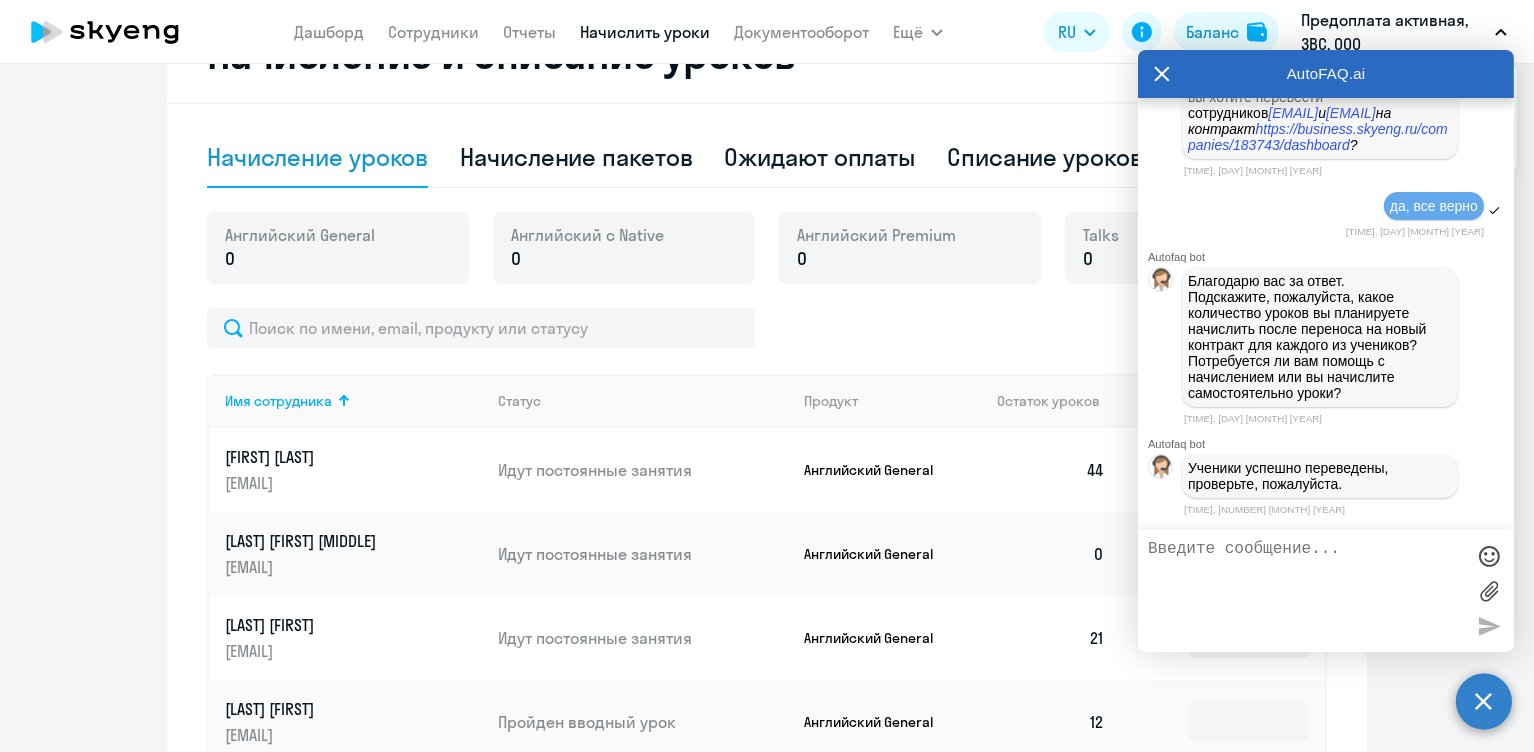 click 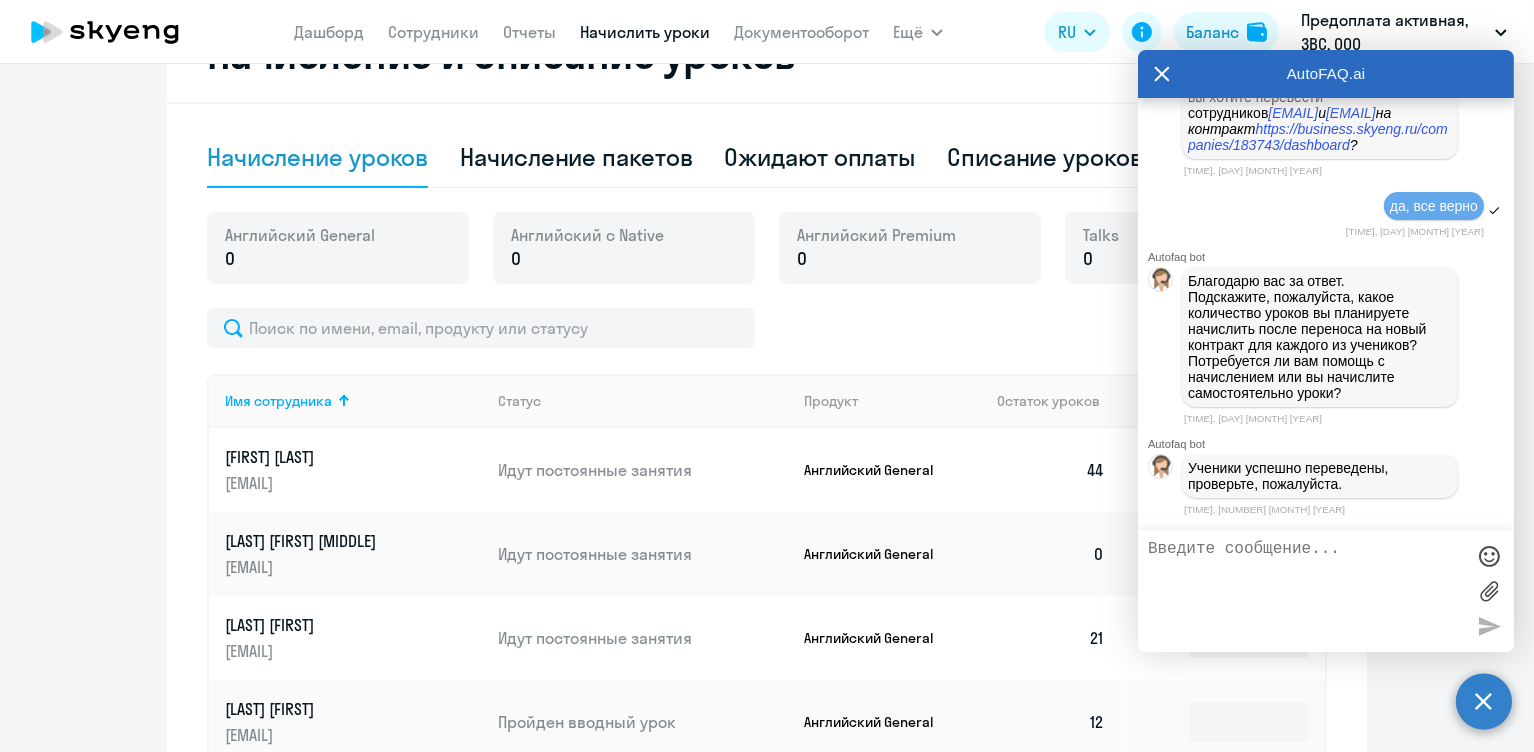 click 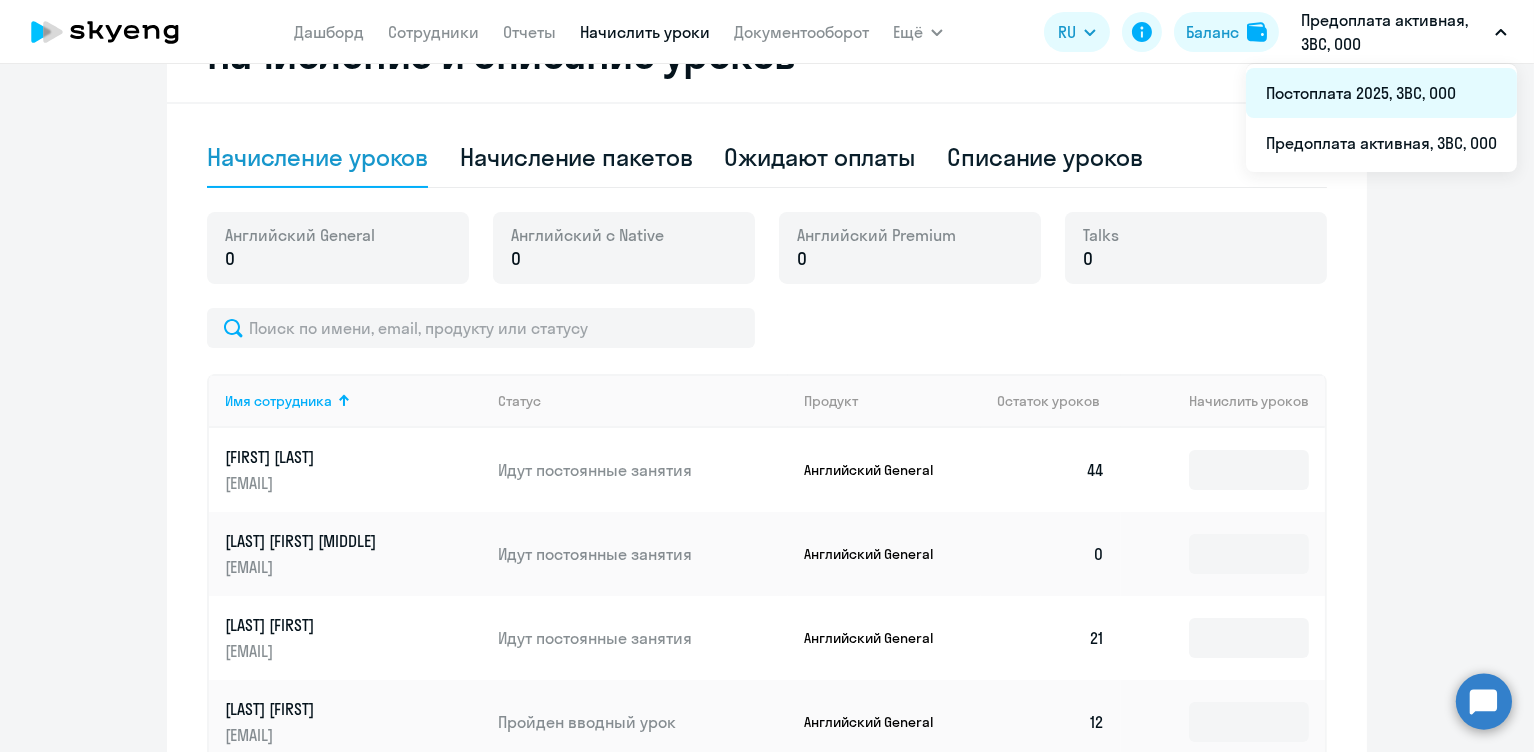 click on "Постоплата 2025, 3ВС, ООО" at bounding box center (1381, 93) 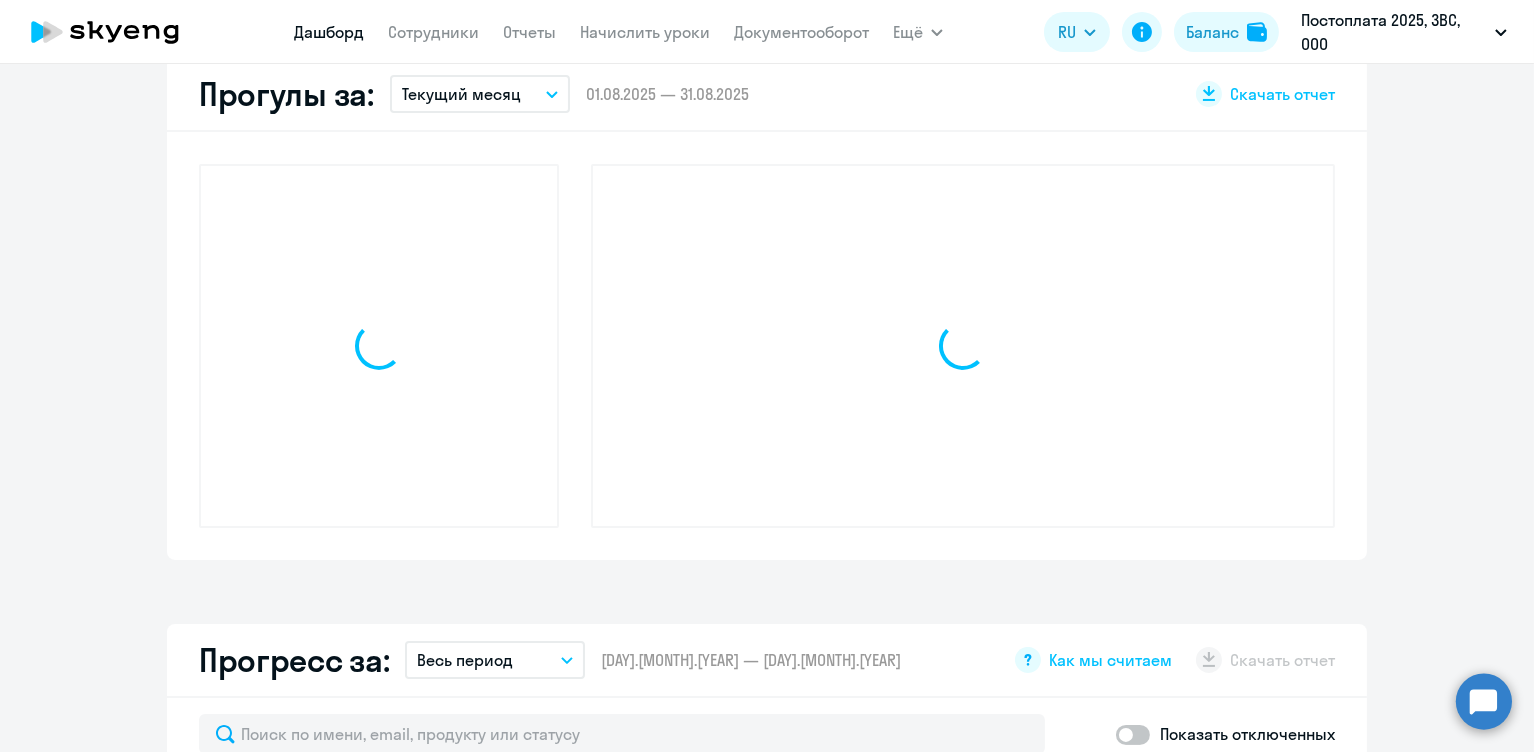 select on "30" 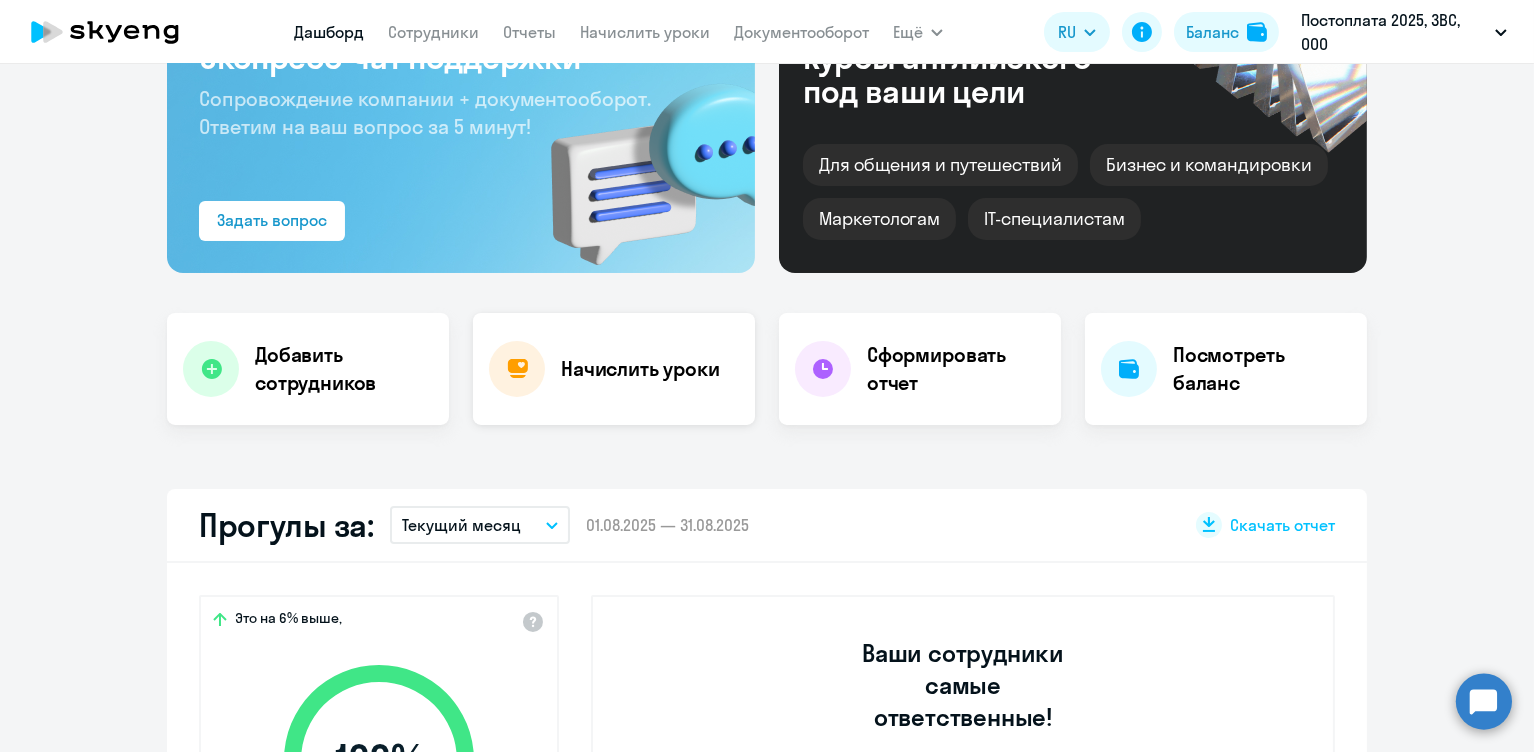 scroll, scrollTop: 160, scrollLeft: 0, axis: vertical 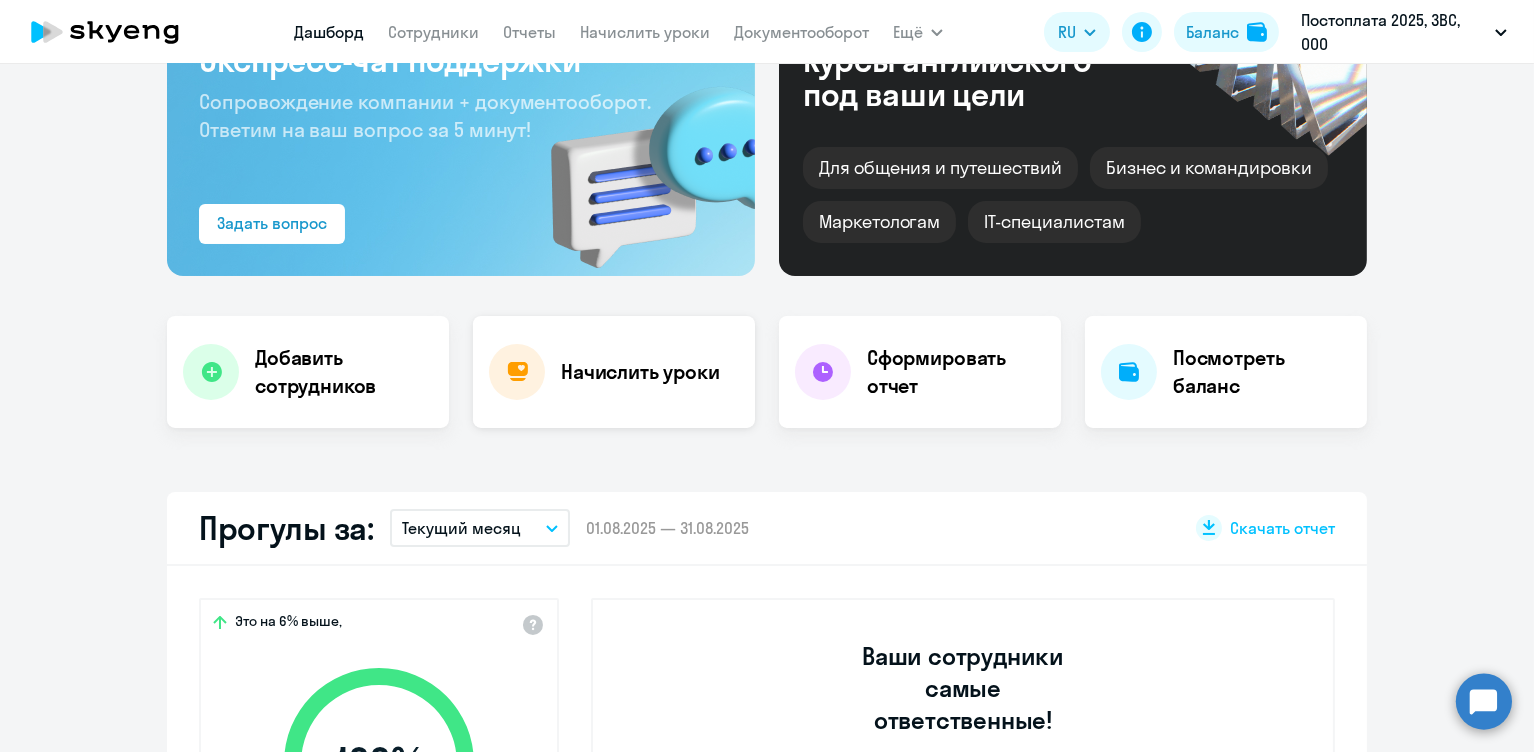 click on "Начислить уроки" 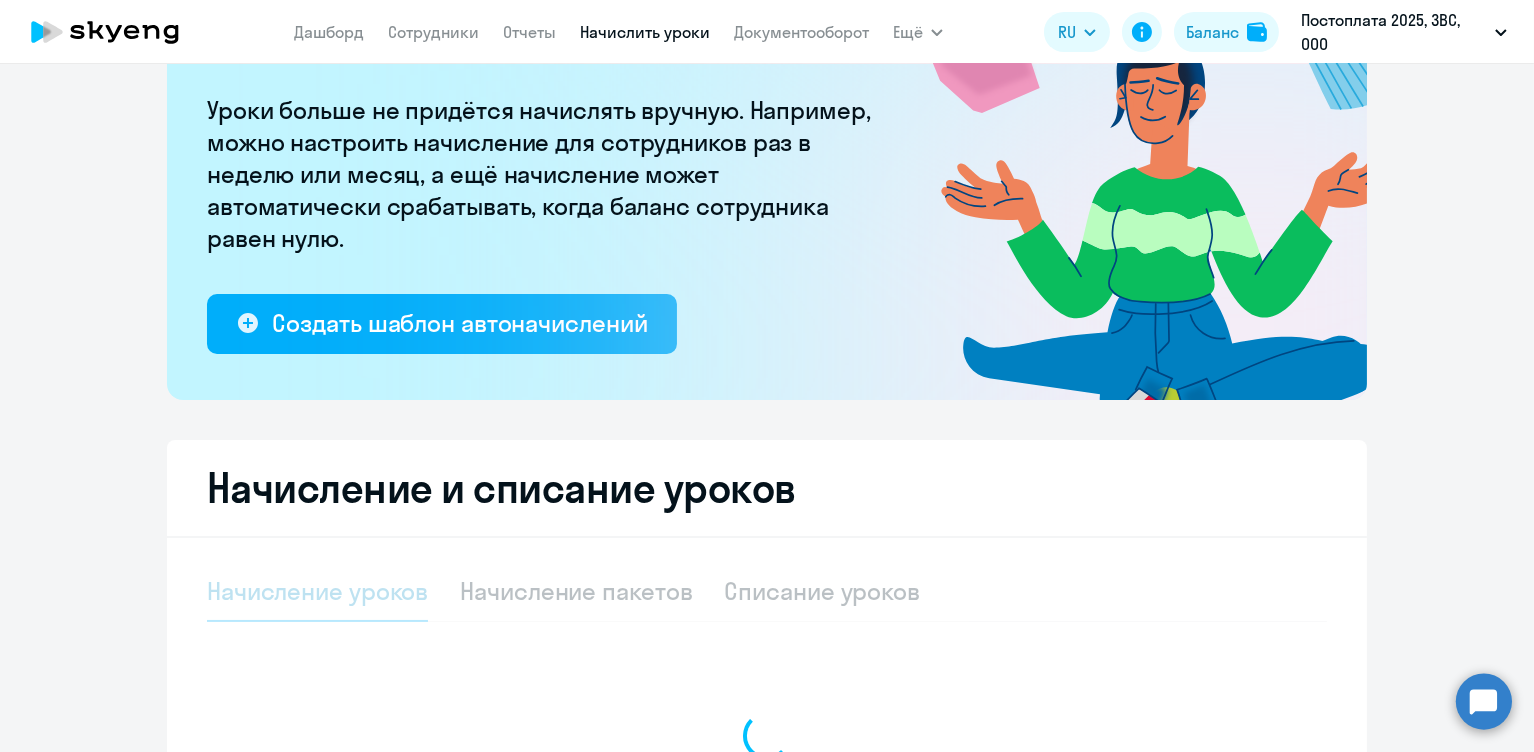 select on "10" 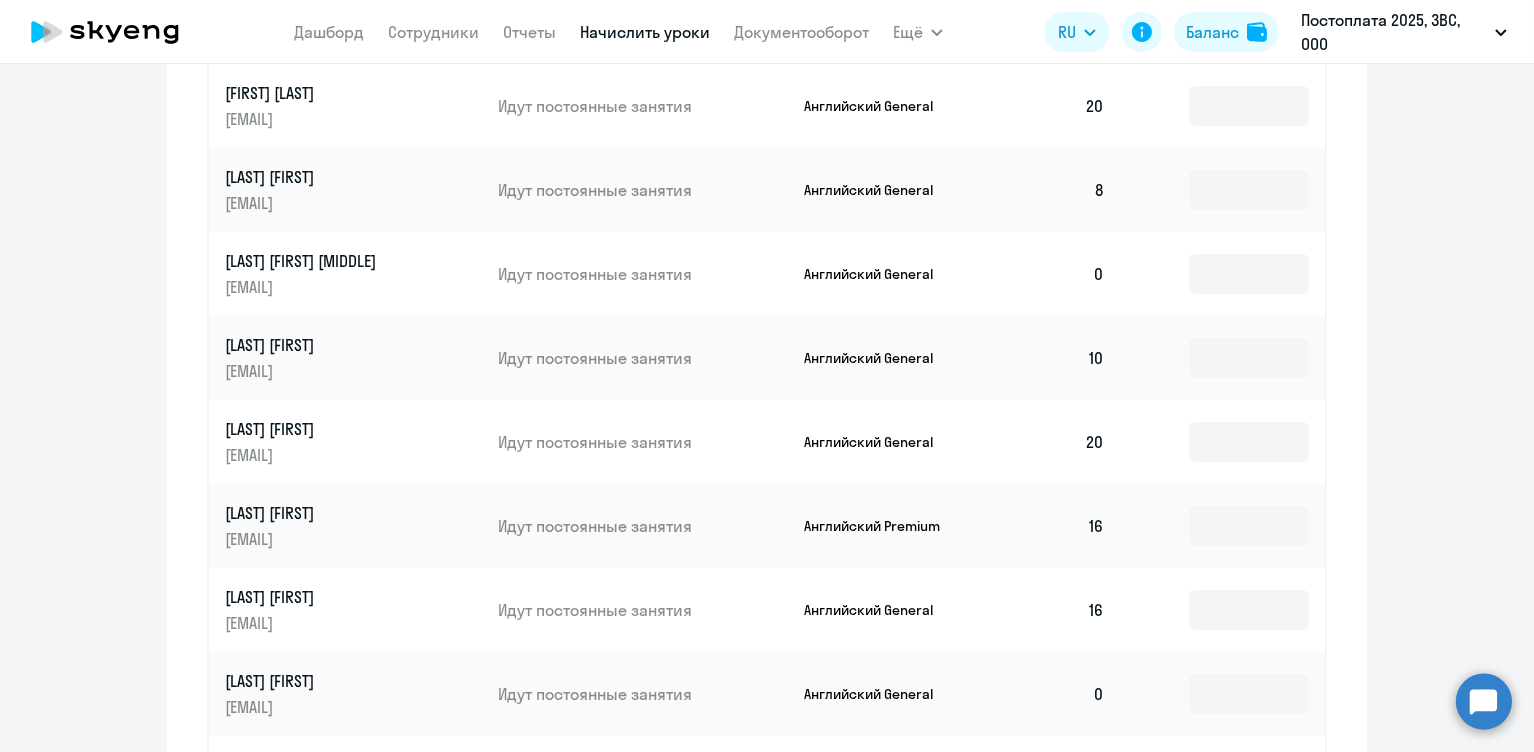 scroll, scrollTop: 990, scrollLeft: 0, axis: vertical 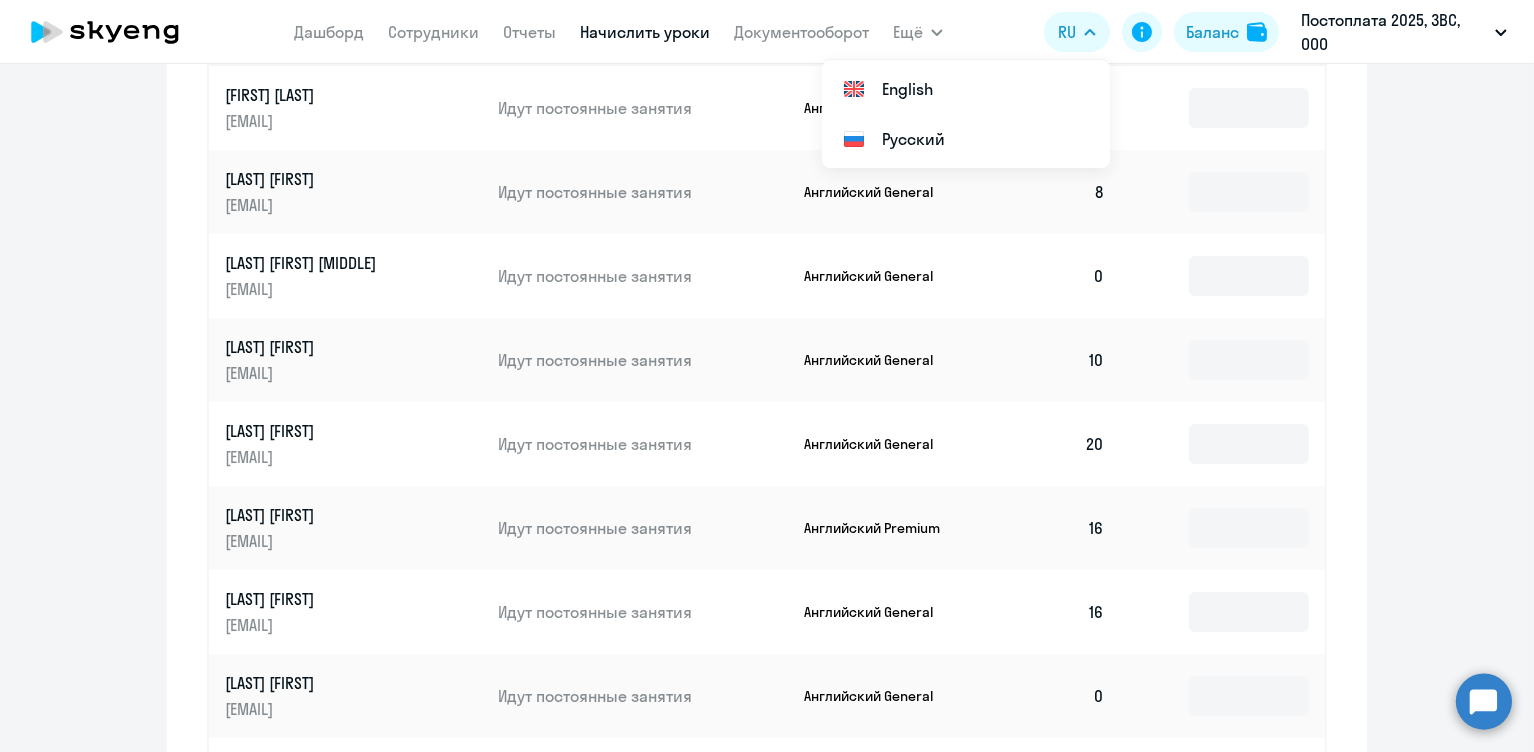 click 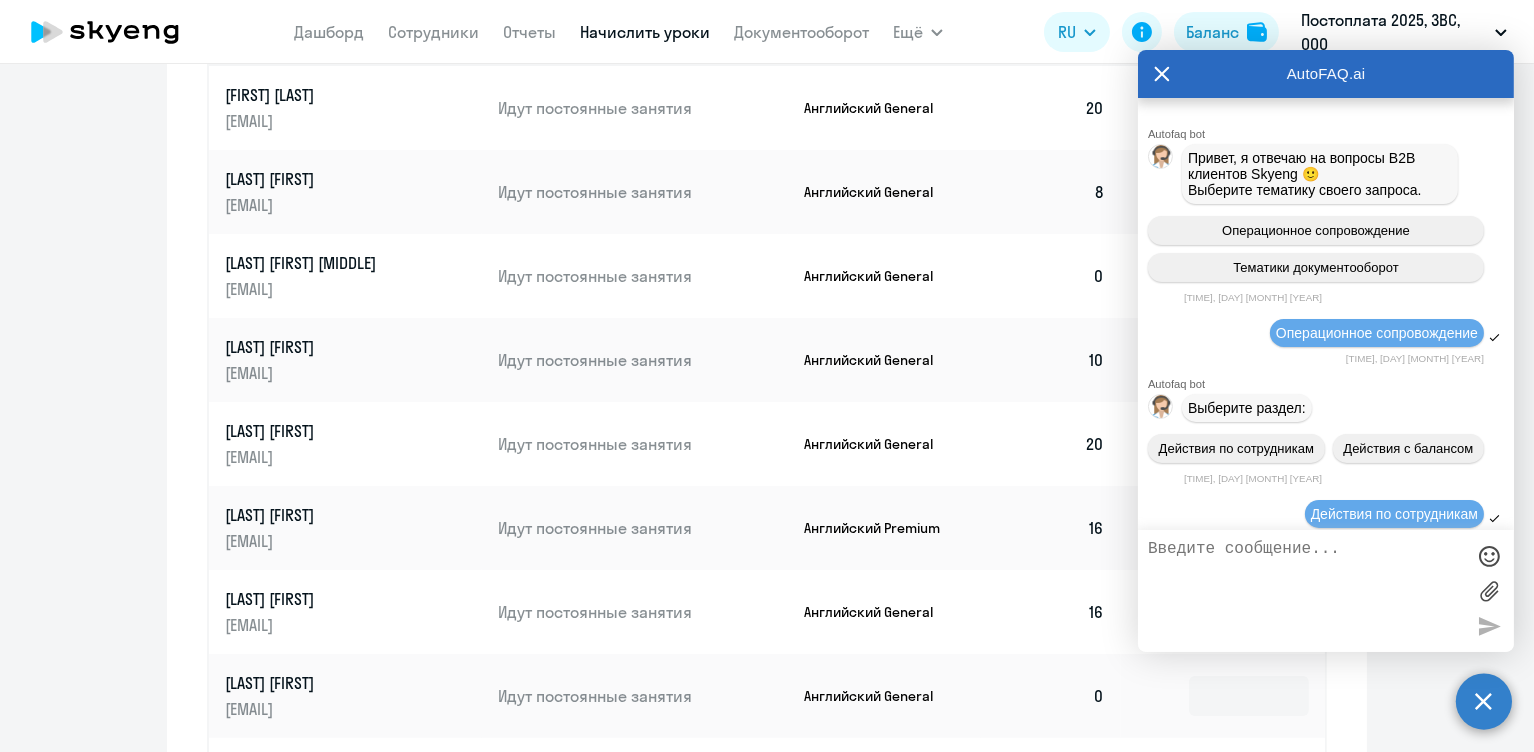 scroll, scrollTop: 12114, scrollLeft: 0, axis: vertical 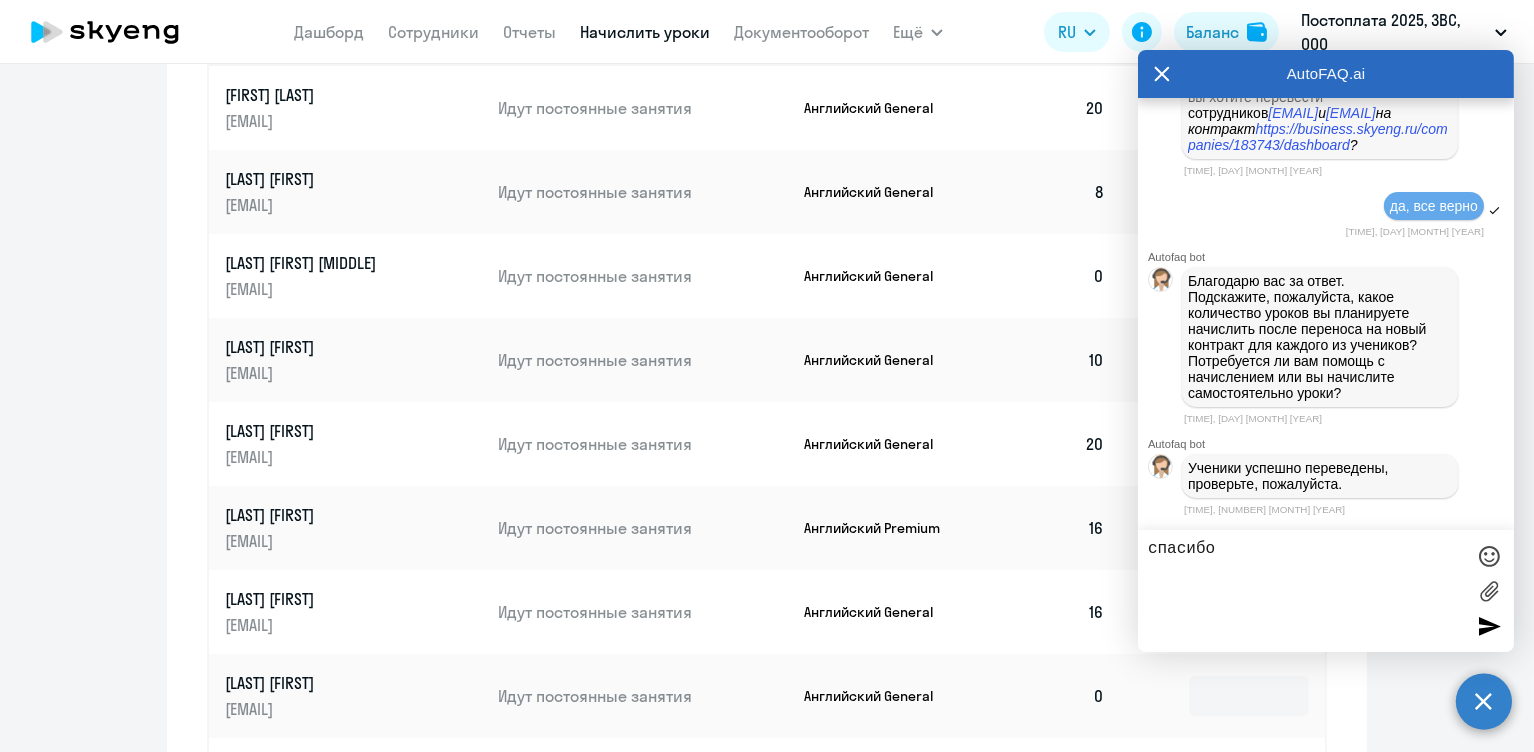 type on "спасибо!" 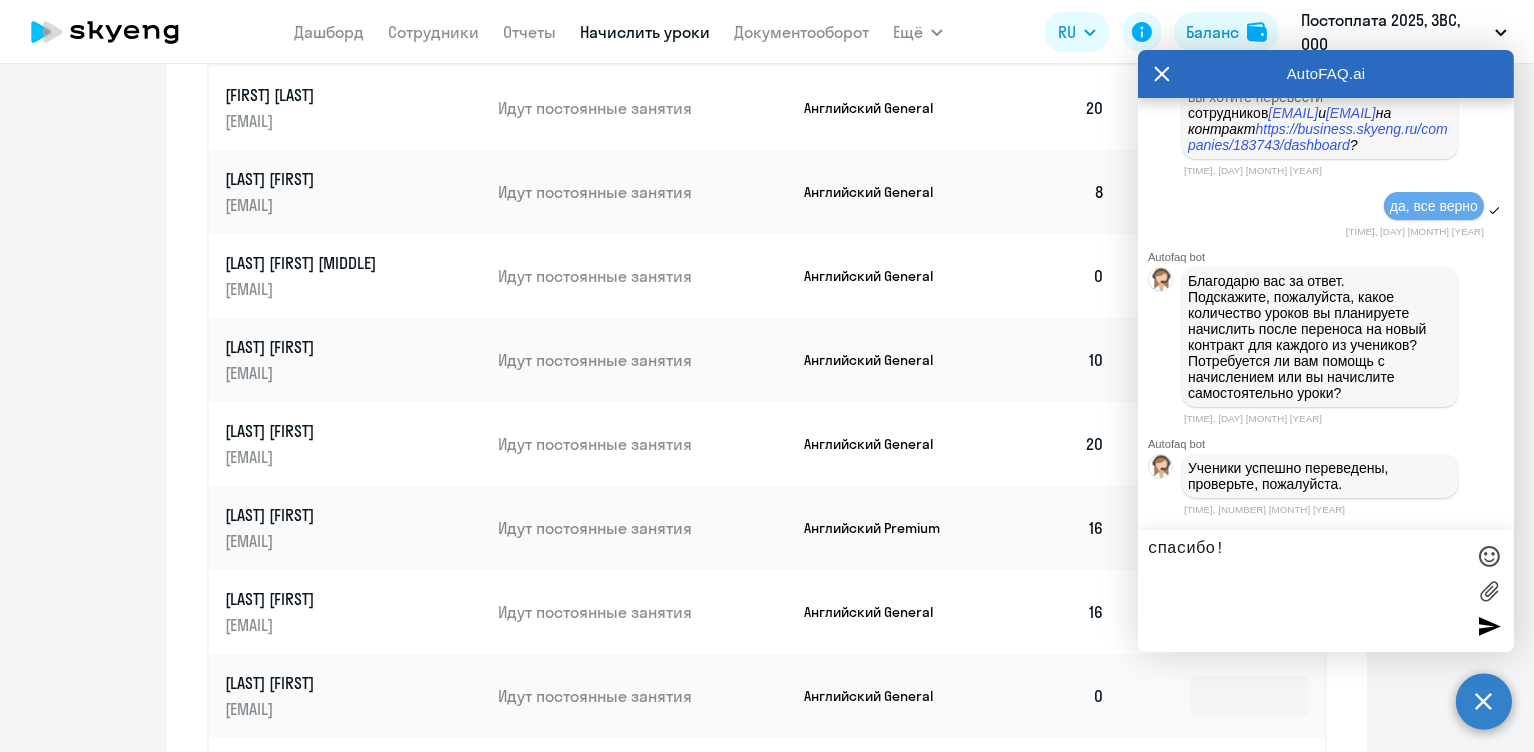 type 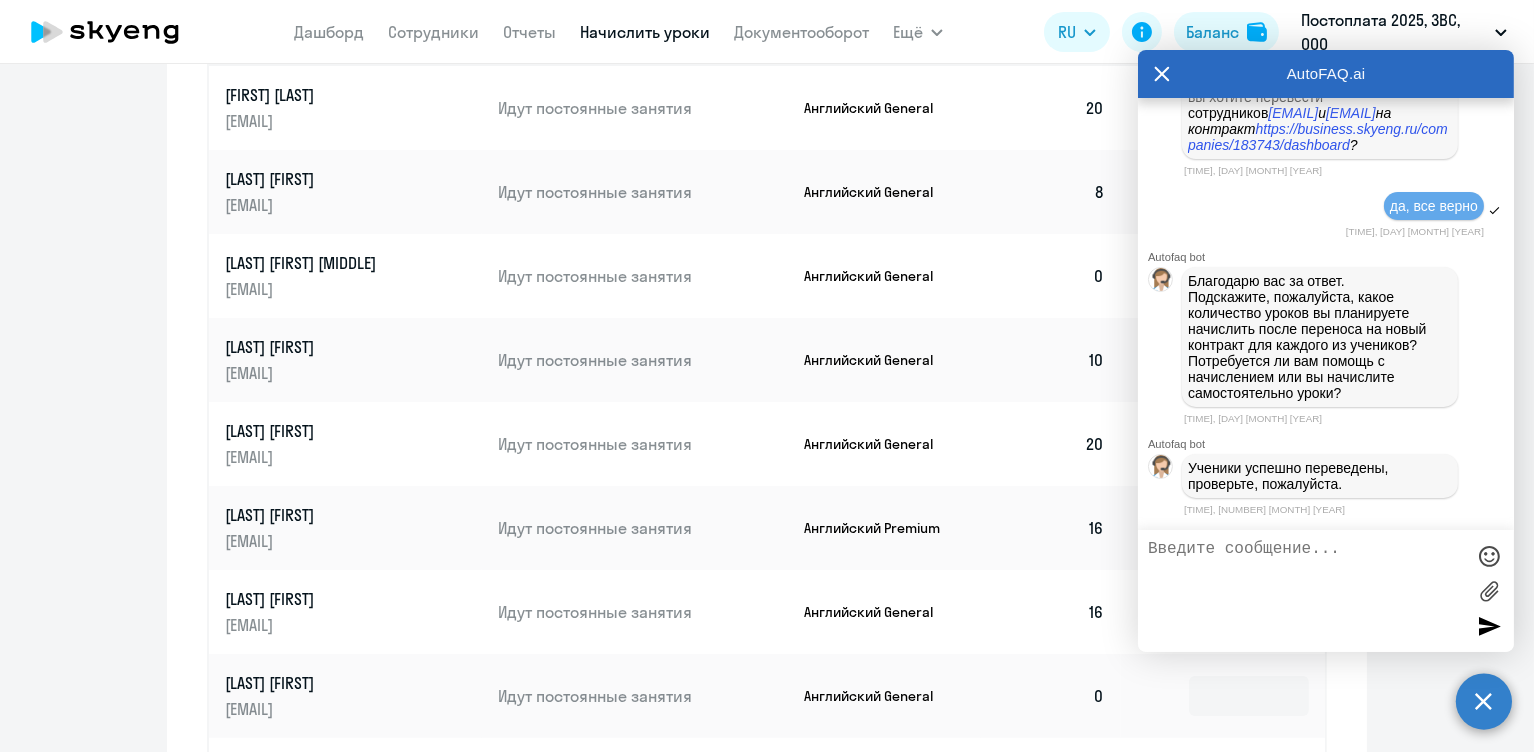 scroll, scrollTop: 12192, scrollLeft: 0, axis: vertical 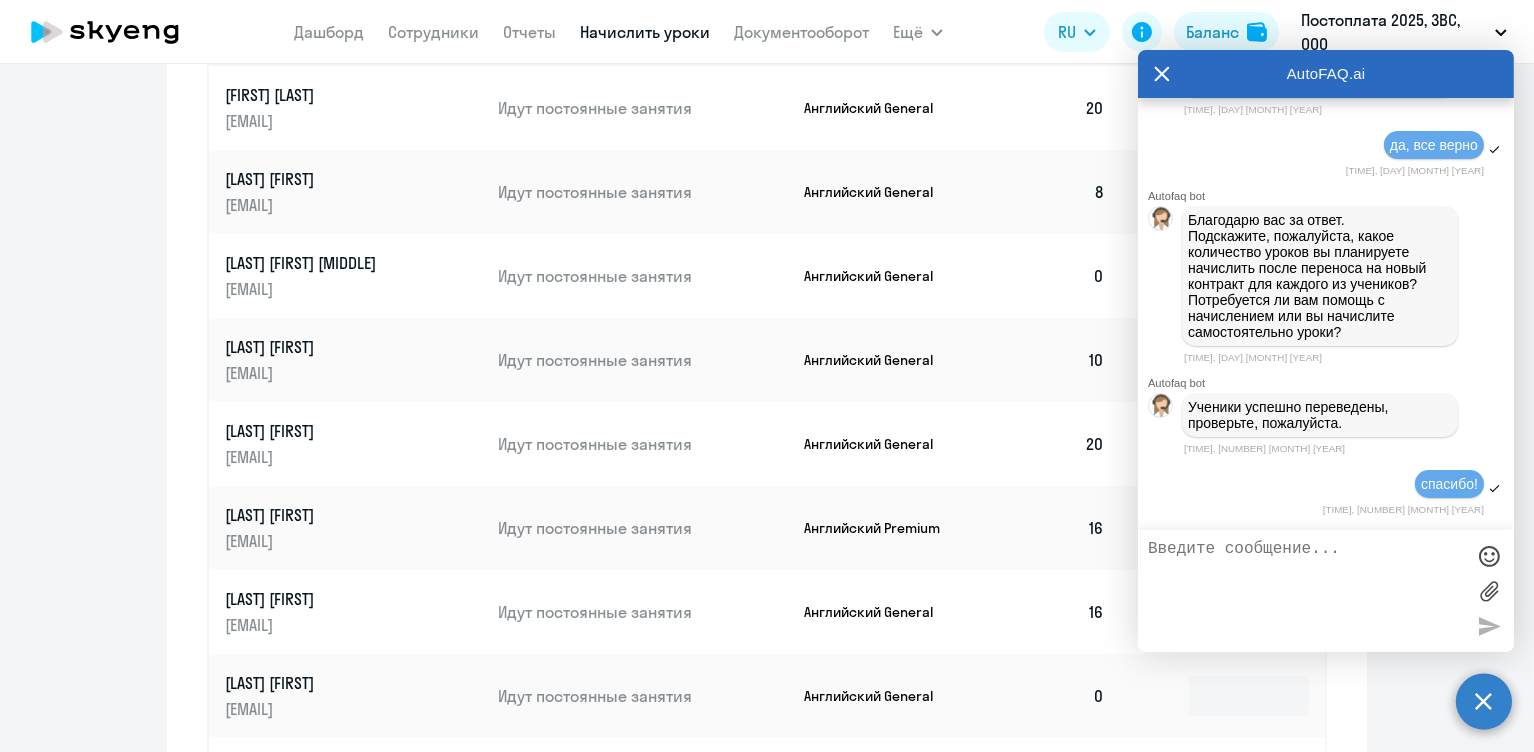click 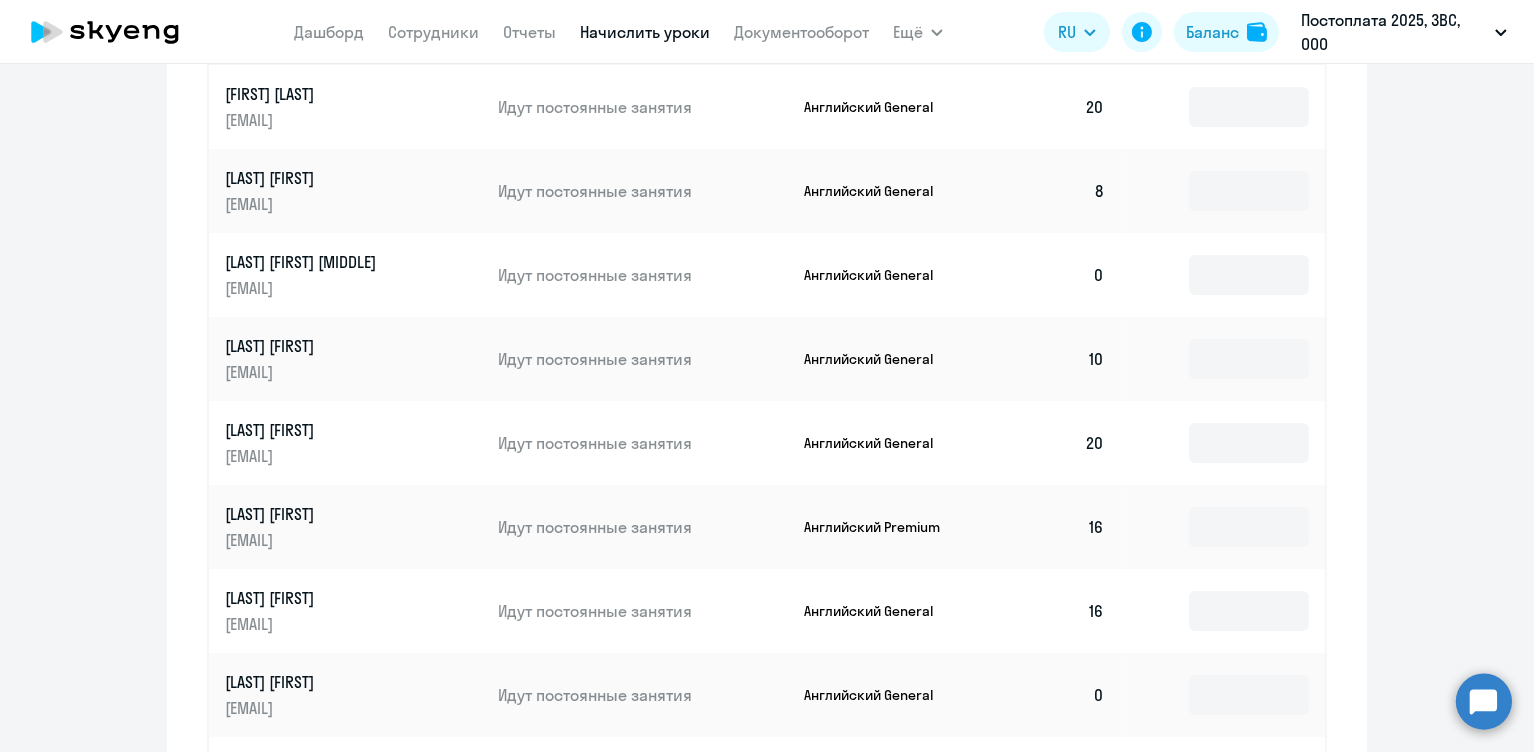 scroll, scrollTop: 990, scrollLeft: 0, axis: vertical 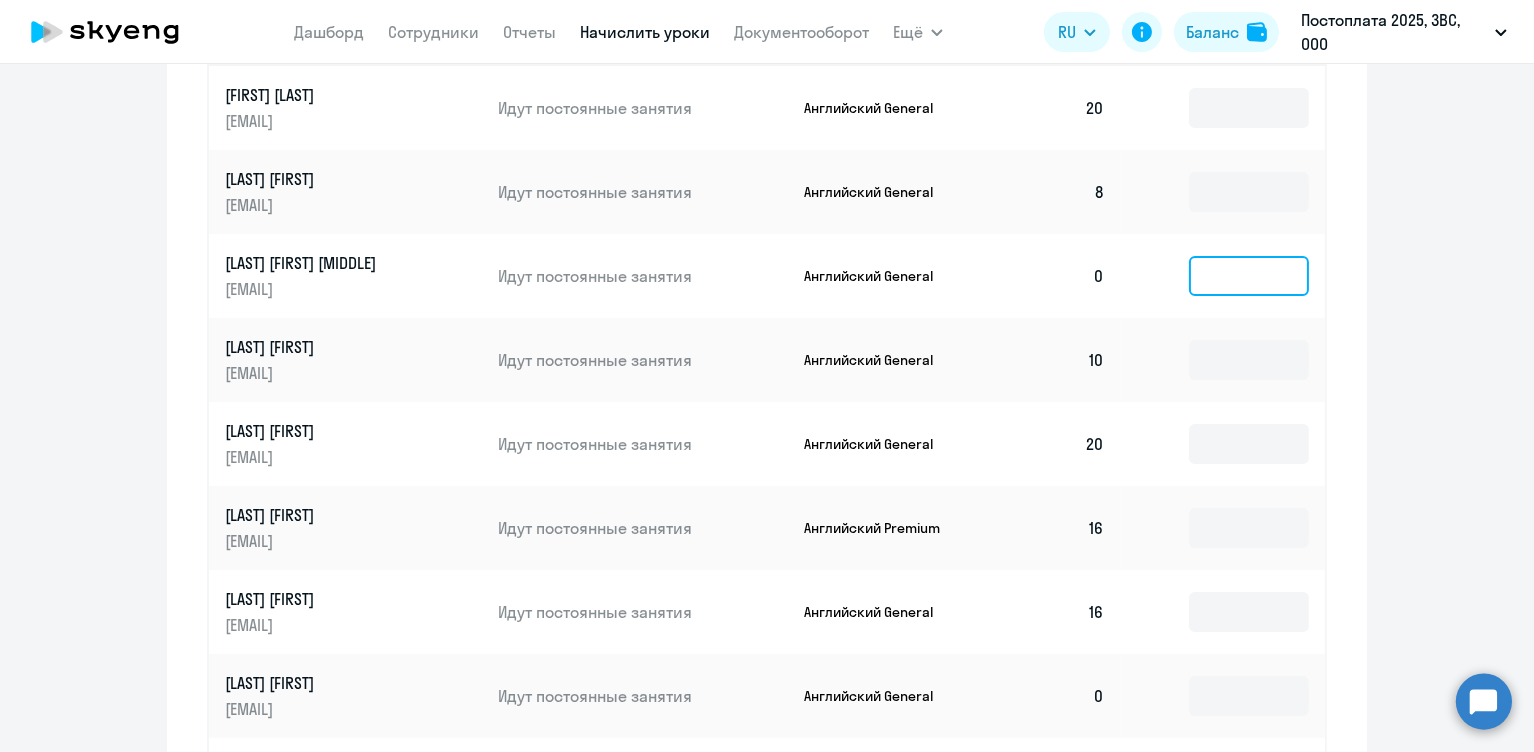 click 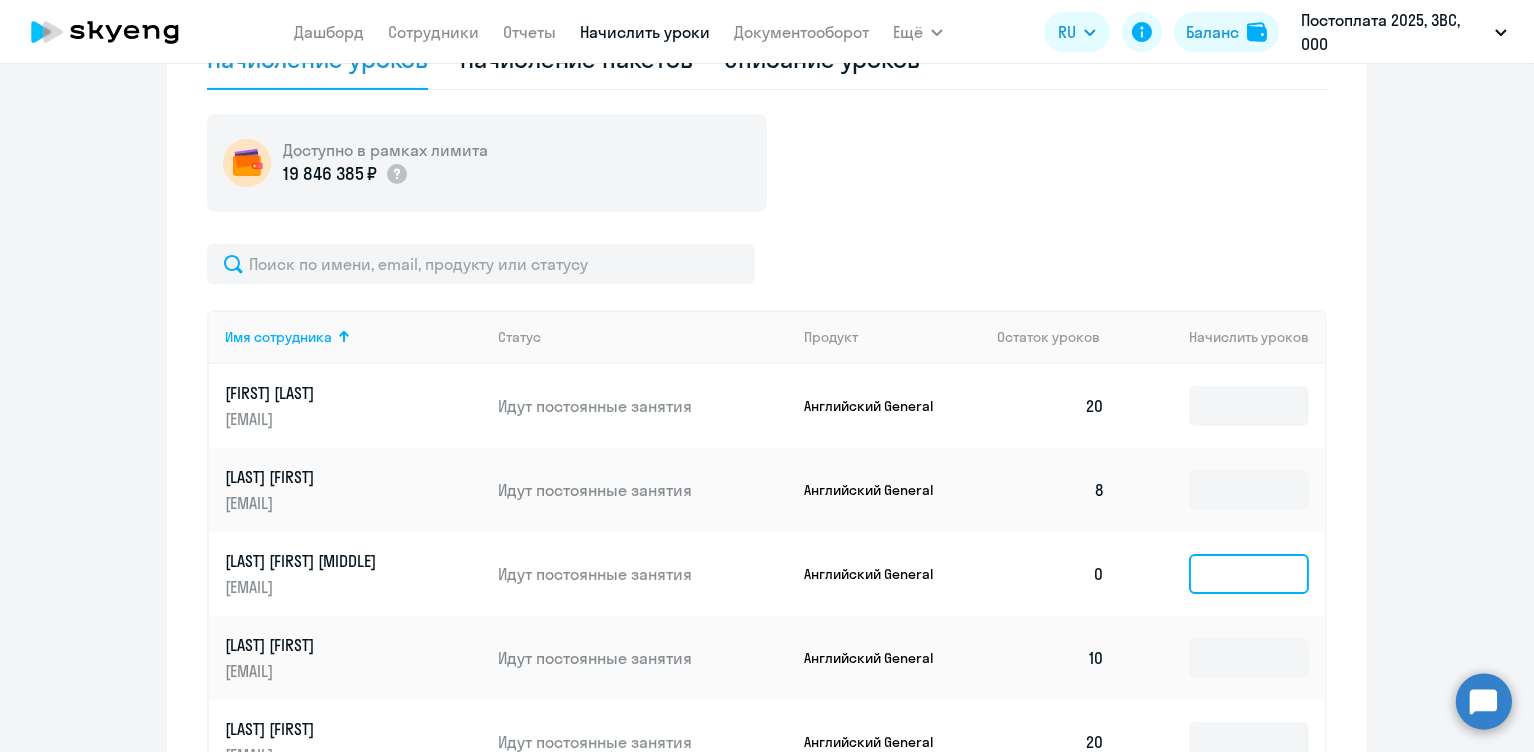 scroll, scrollTop: 554, scrollLeft: 0, axis: vertical 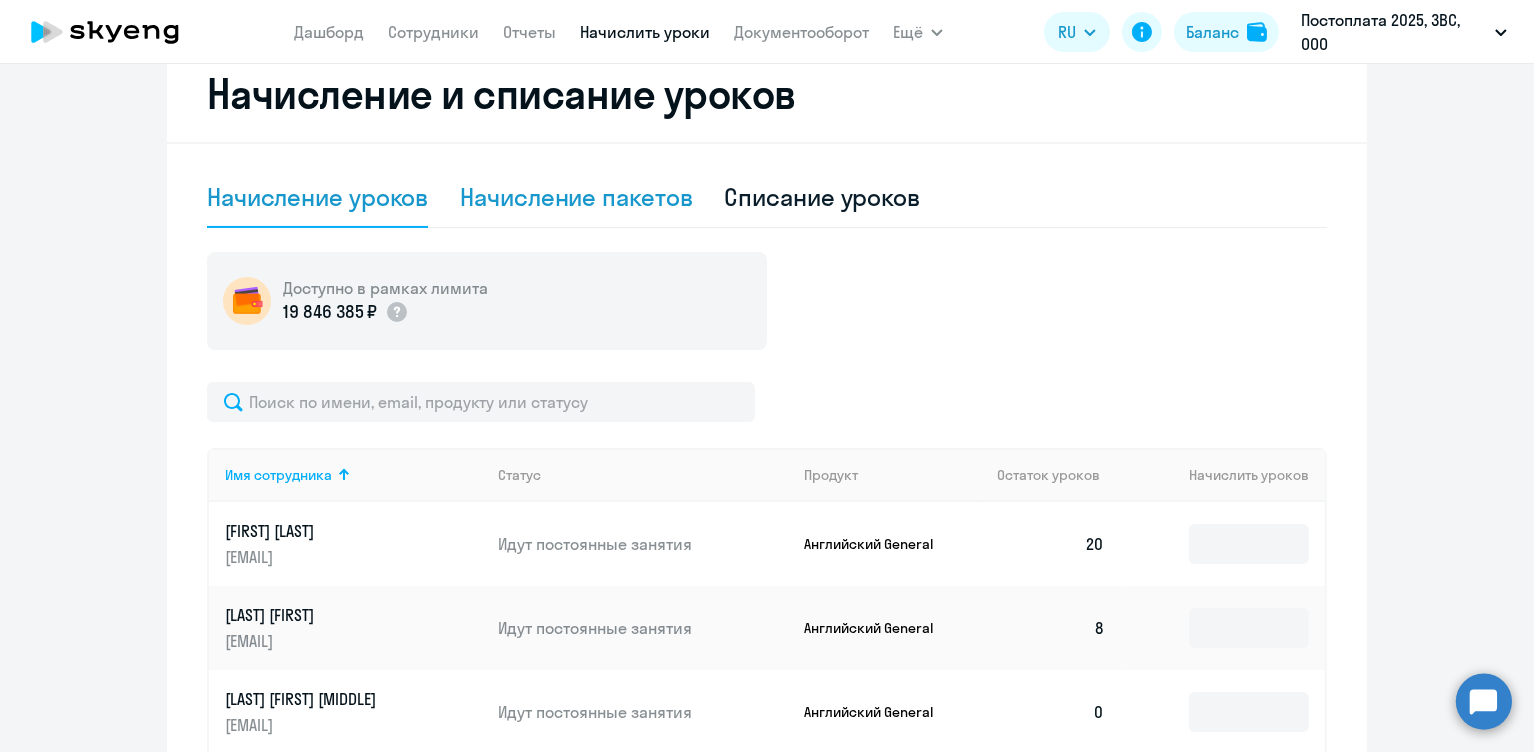 drag, startPoint x: 549, startPoint y: 188, endPoint x: 627, endPoint y: 222, distance: 85.08819 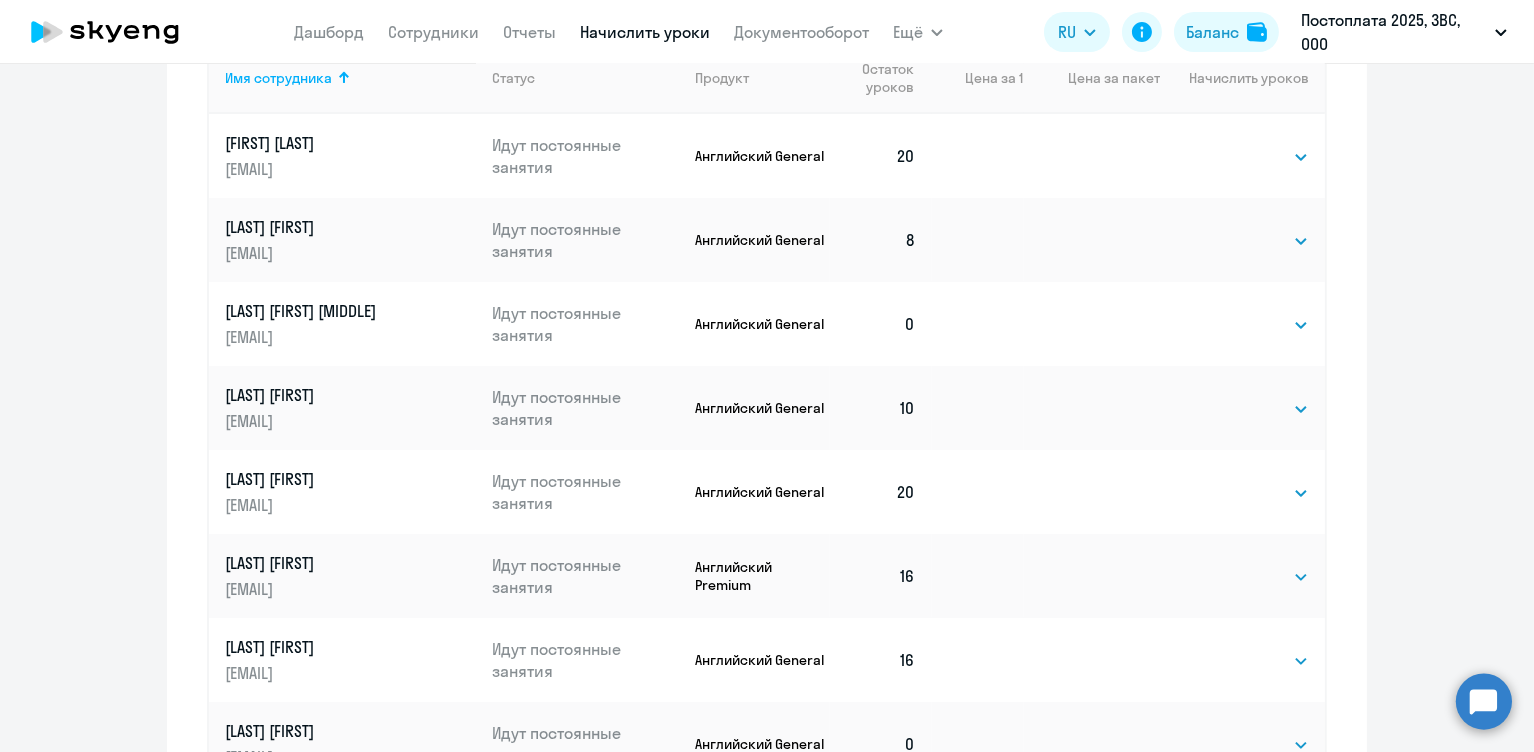 scroll, scrollTop: 917, scrollLeft: 0, axis: vertical 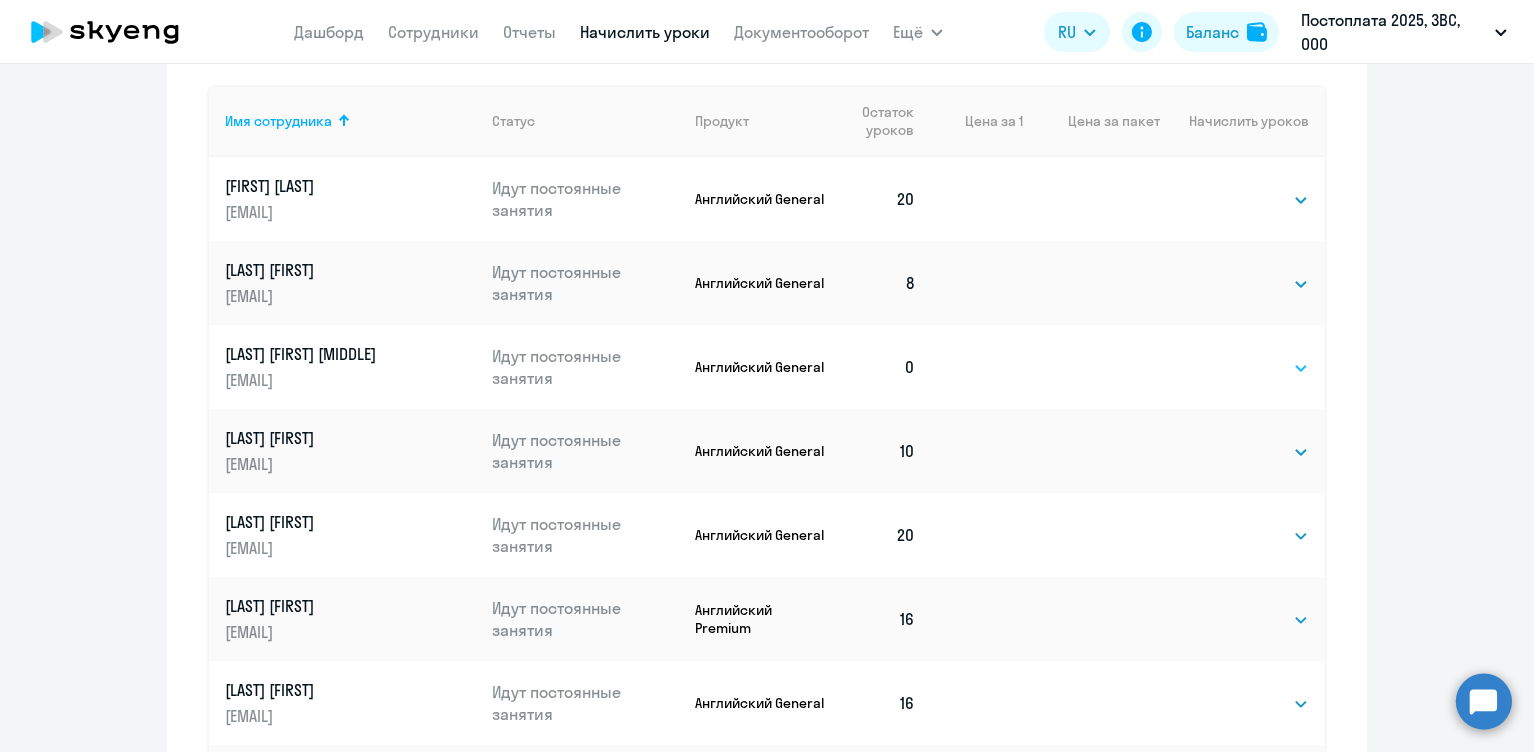 select on "32" 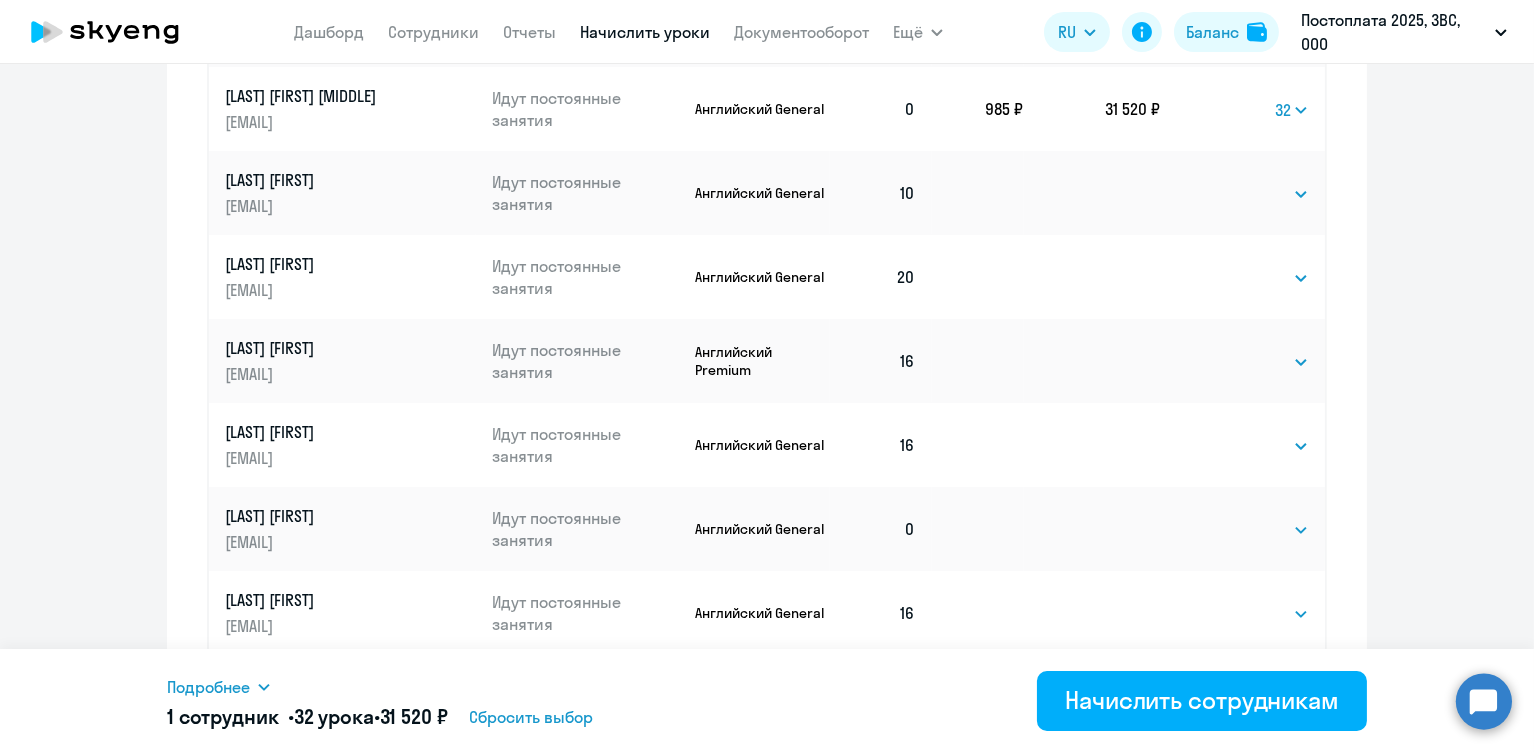 scroll, scrollTop: 1180, scrollLeft: 0, axis: vertical 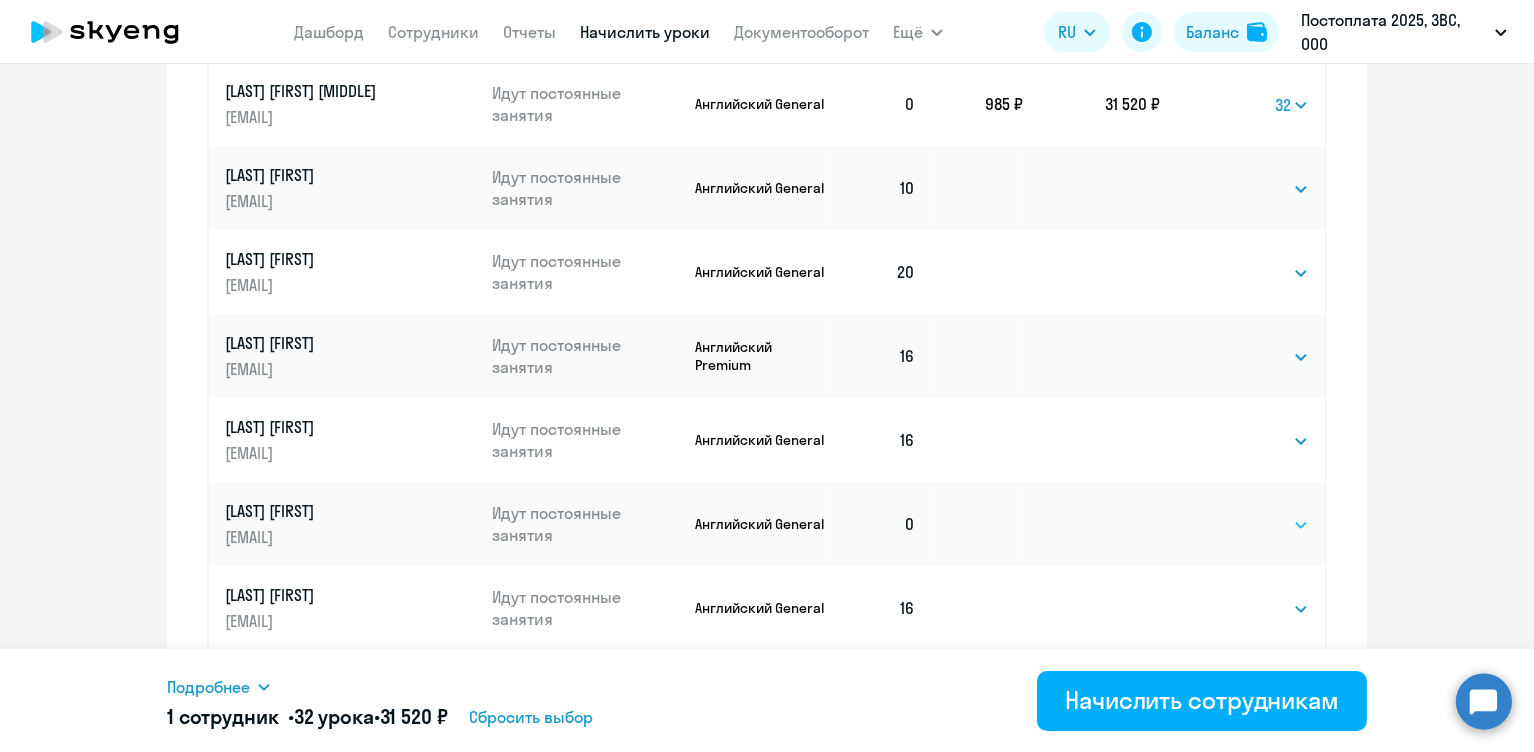 select on "16" 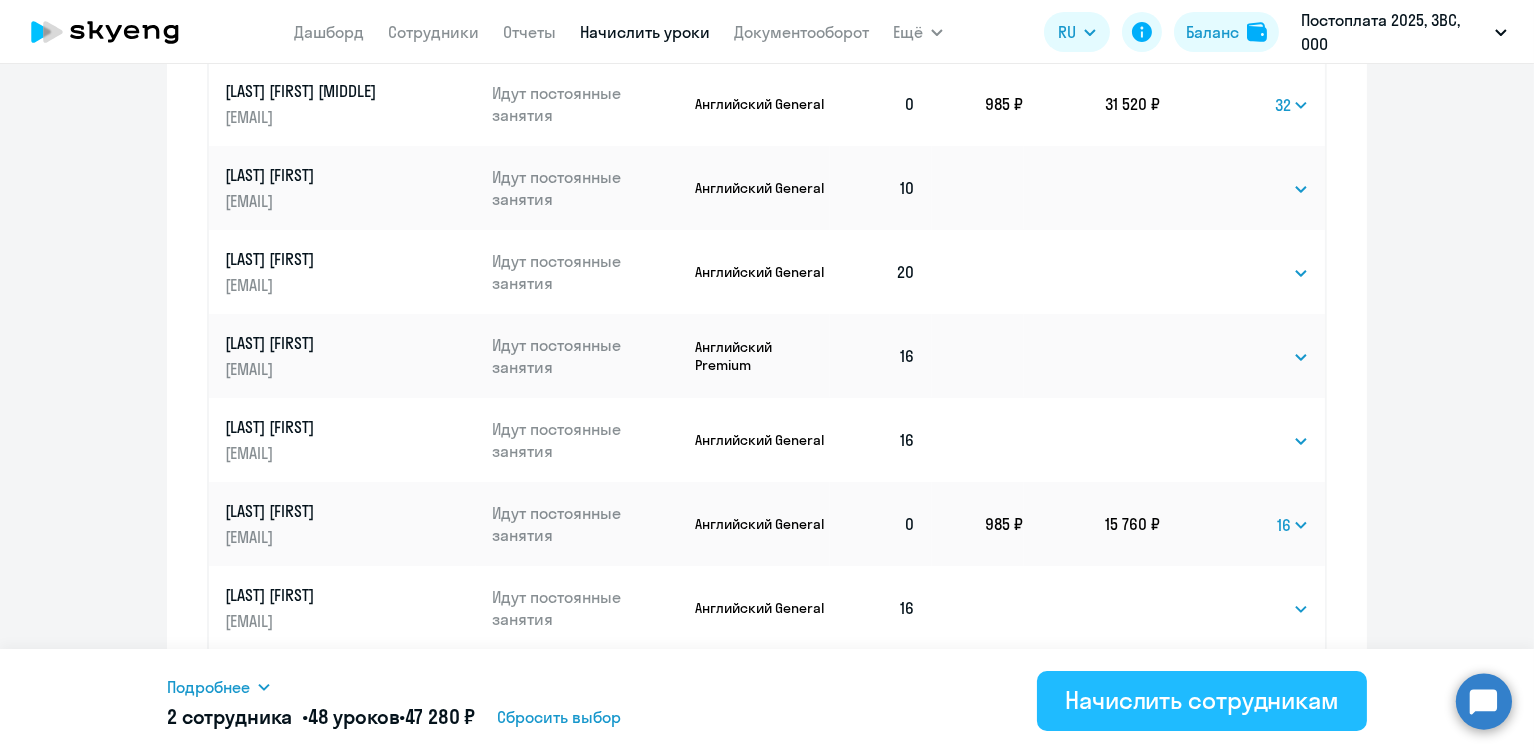 click on "Начислить сотрудникам" at bounding box center [1202, 700] 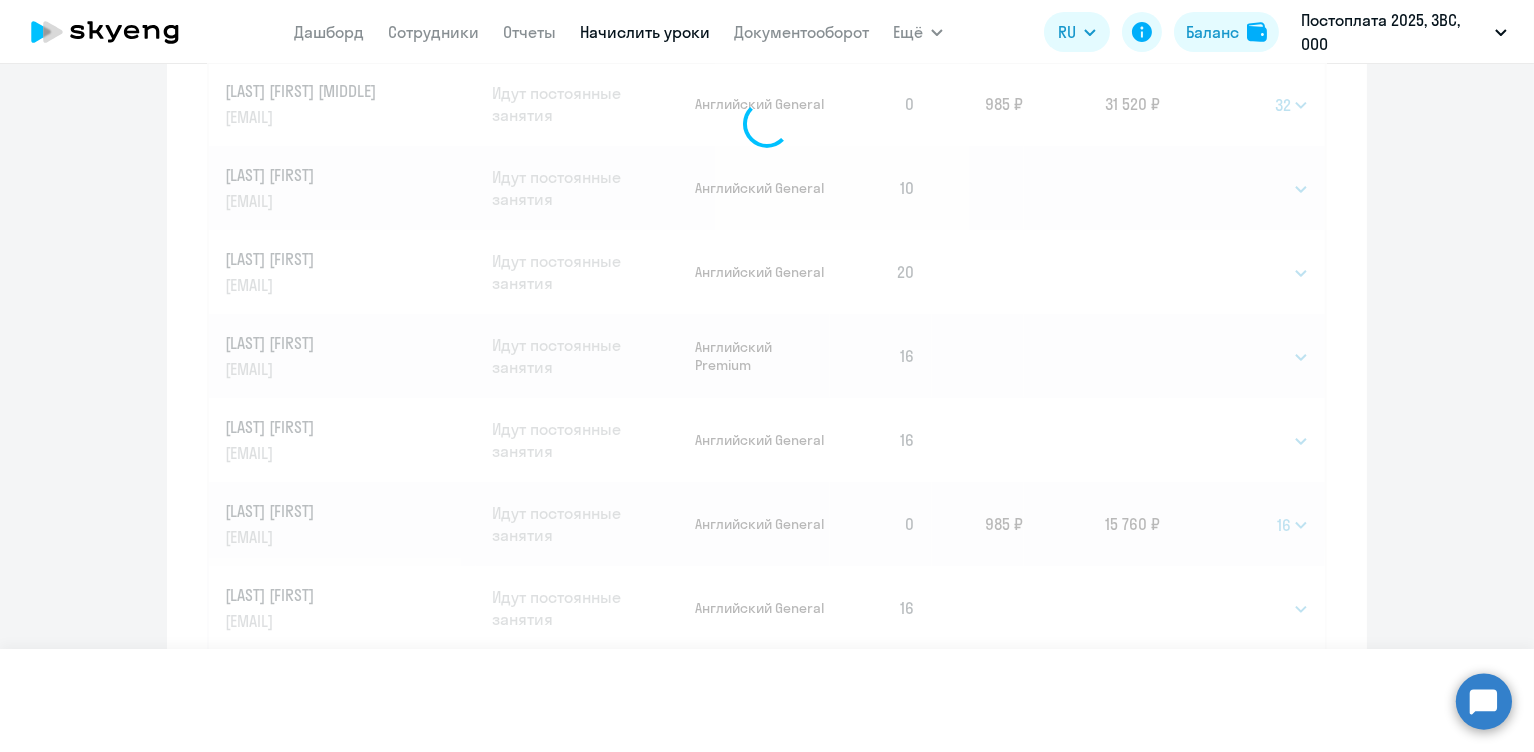 select 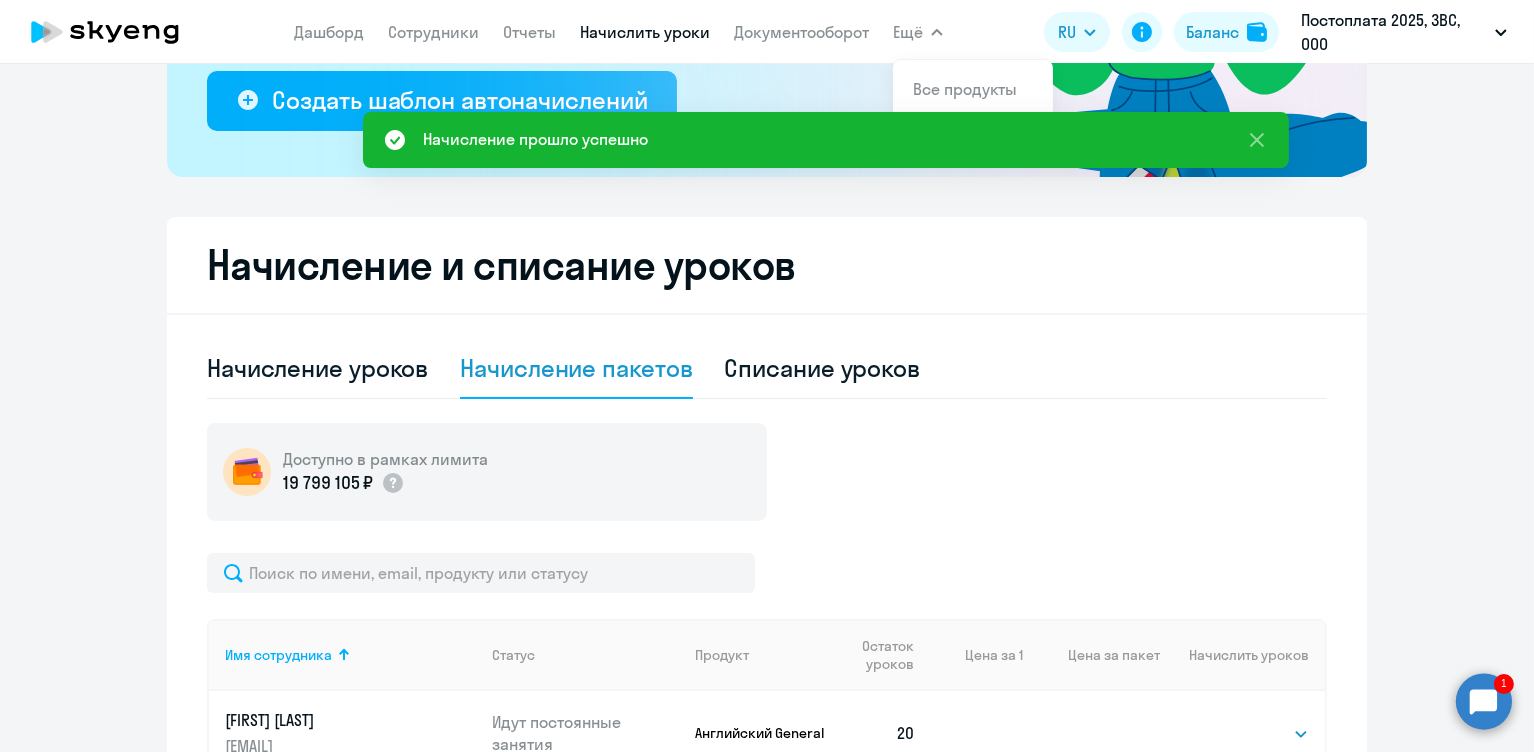scroll, scrollTop: 244, scrollLeft: 0, axis: vertical 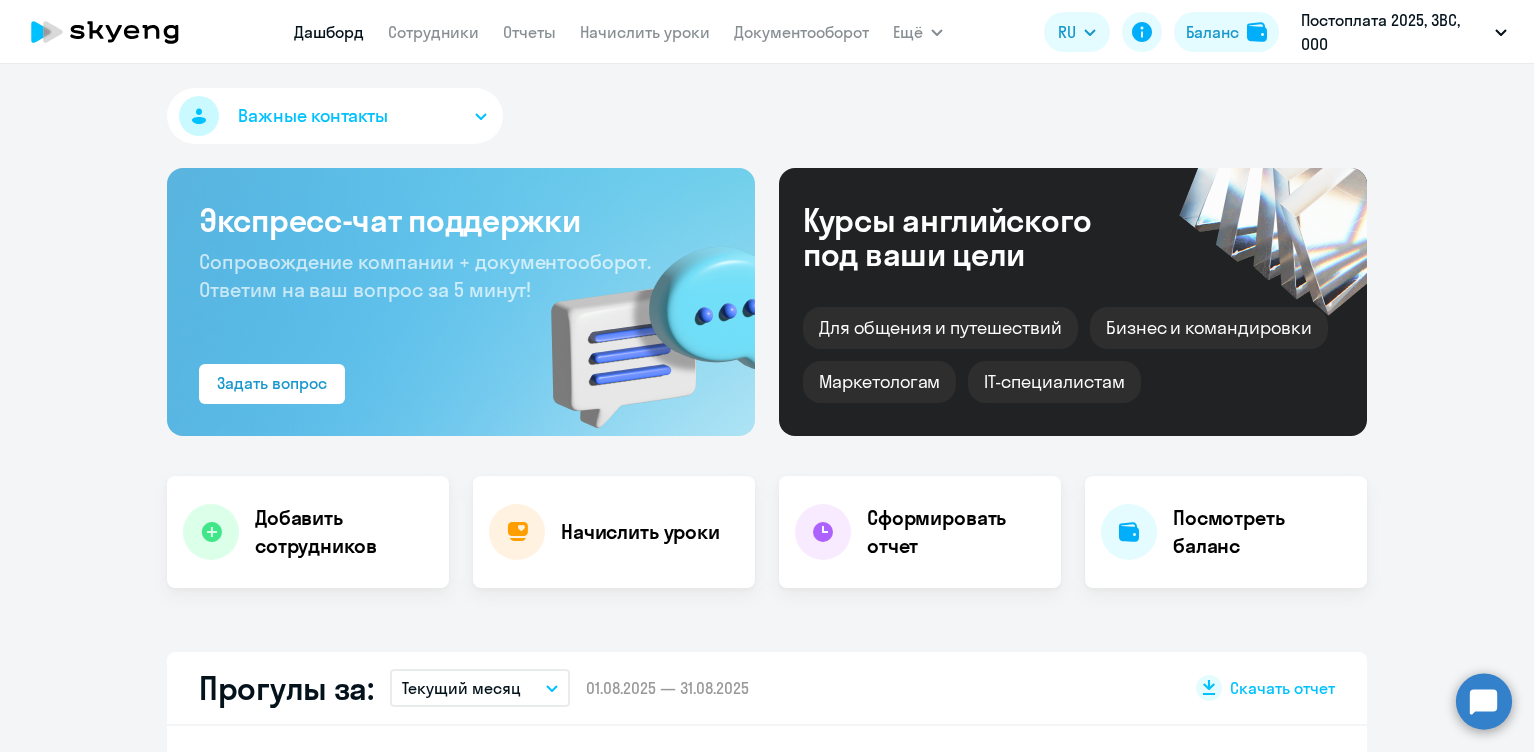 select on "30" 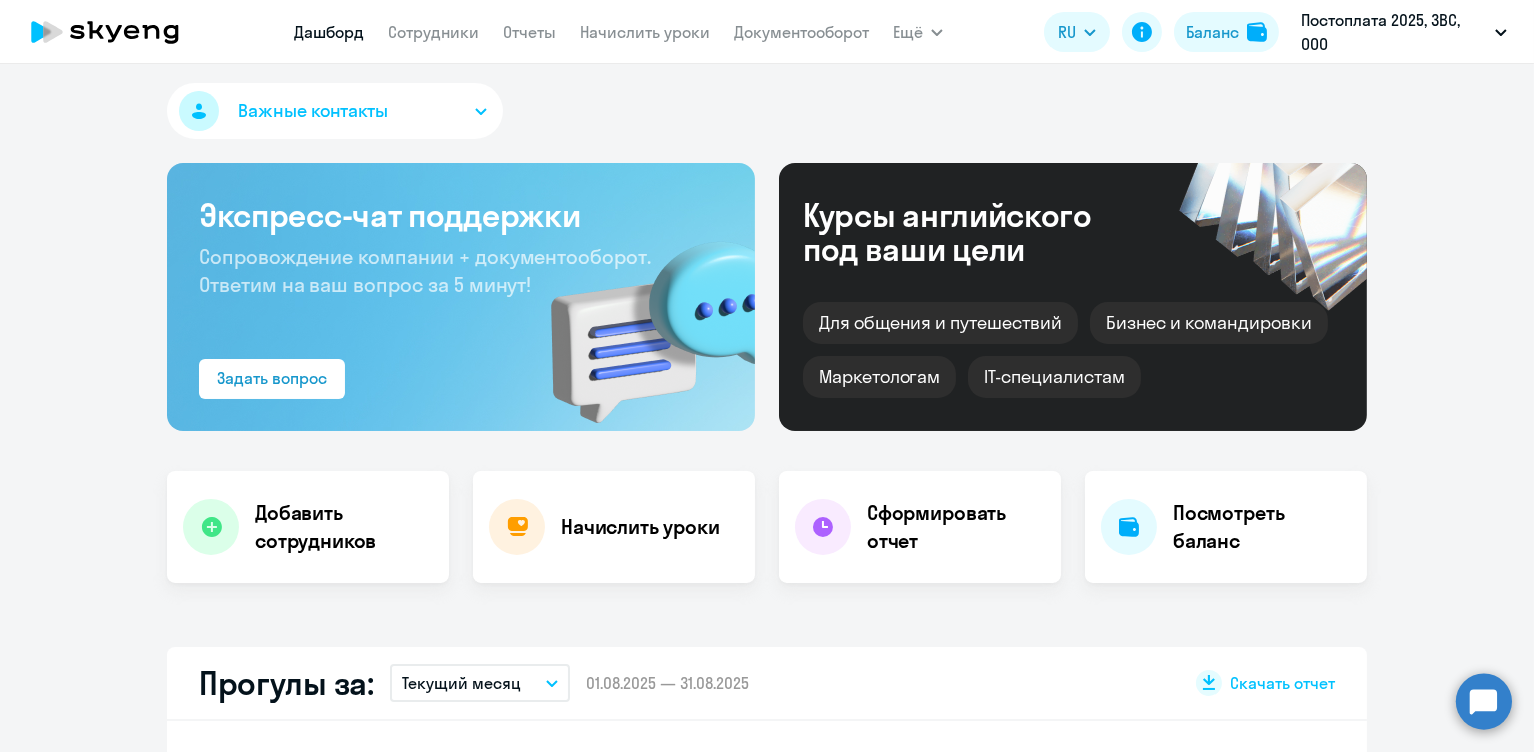 scroll, scrollTop: 8, scrollLeft: 0, axis: vertical 